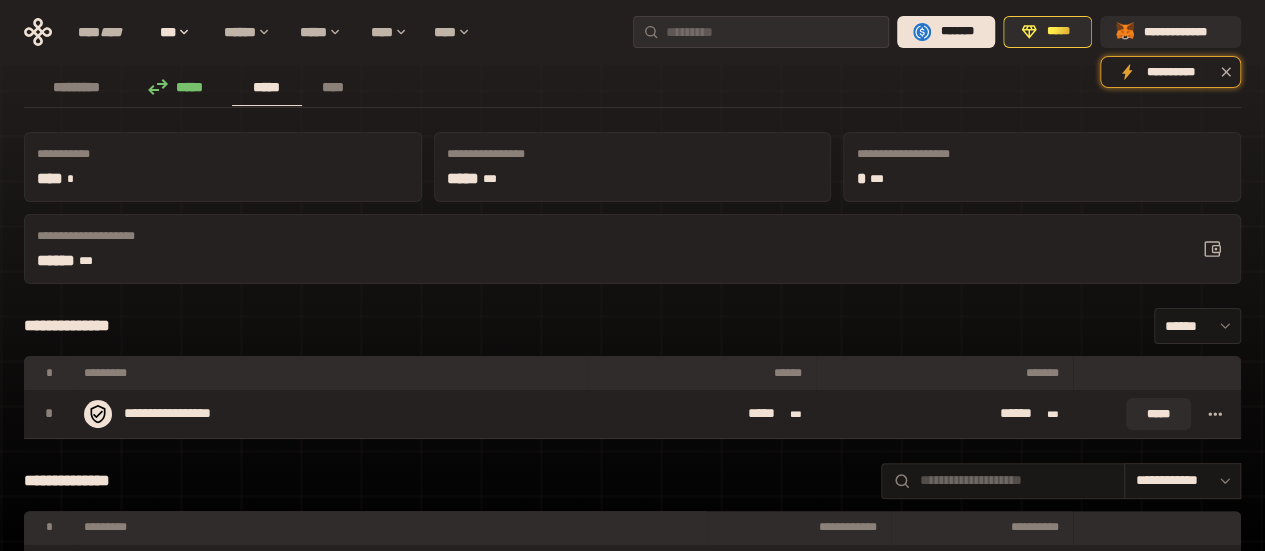 scroll, scrollTop: 100, scrollLeft: 0, axis: vertical 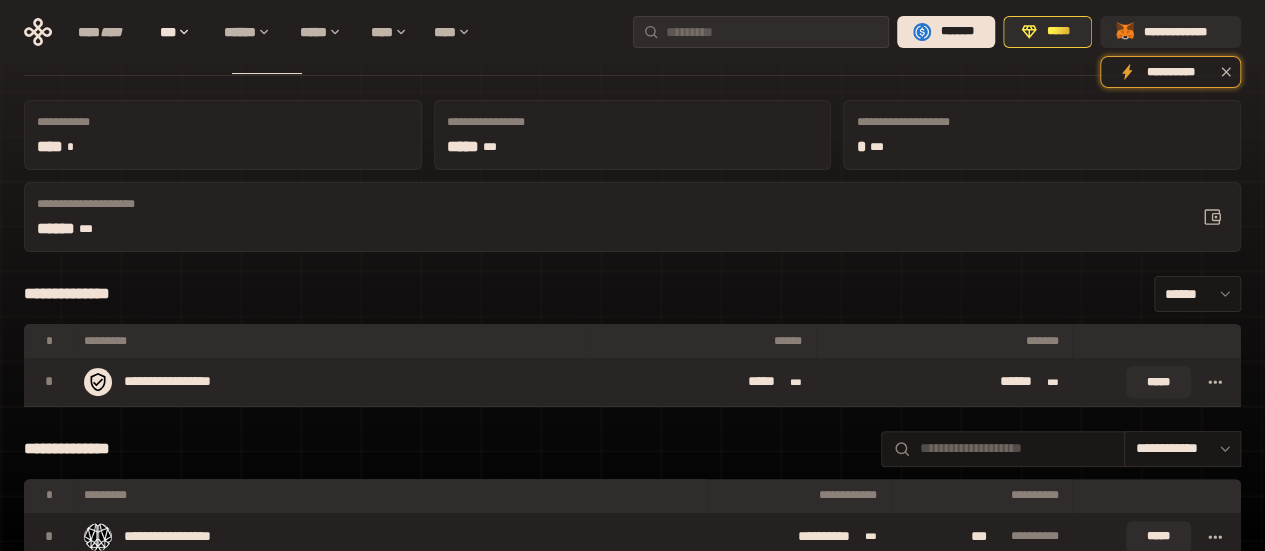 click on "***" at bounding box center [1047, 382] 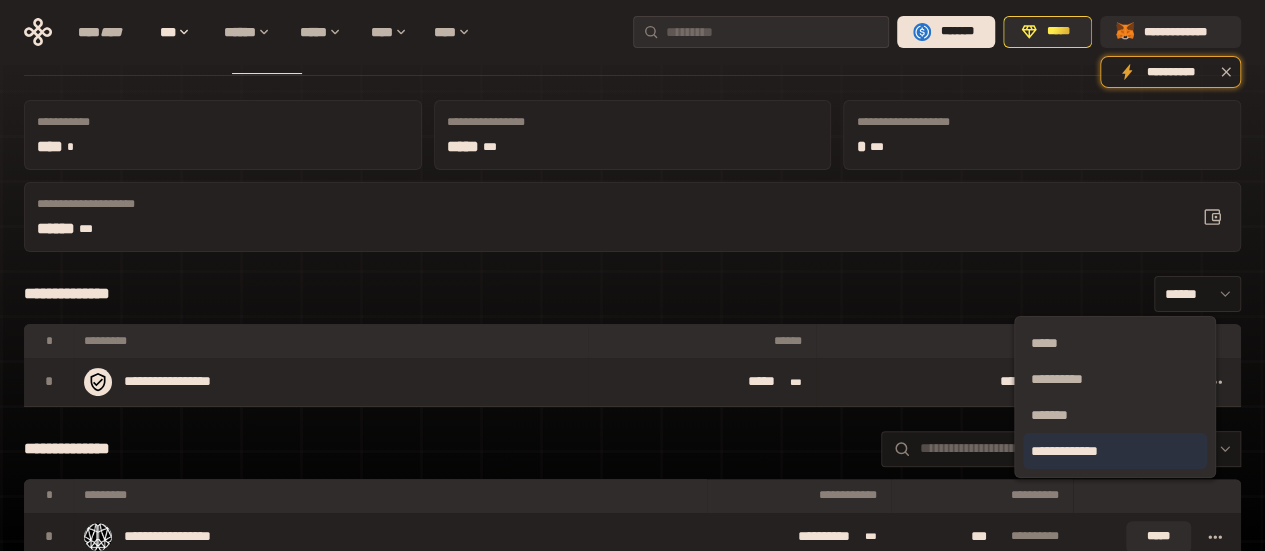 click on "**********" at bounding box center (1115, 451) 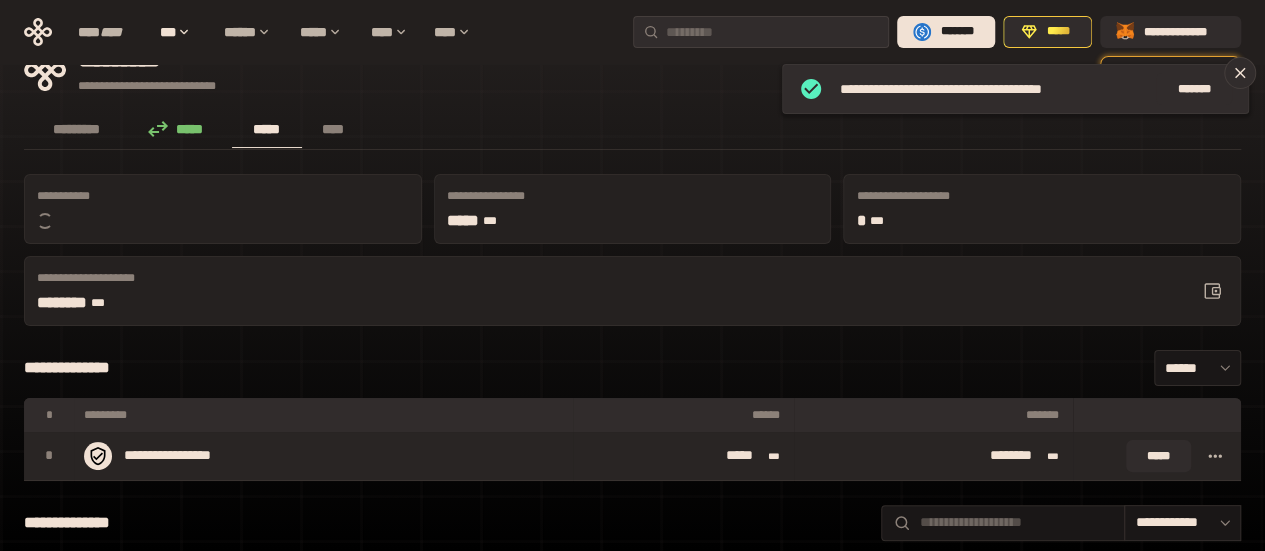 scroll, scrollTop: 0, scrollLeft: 0, axis: both 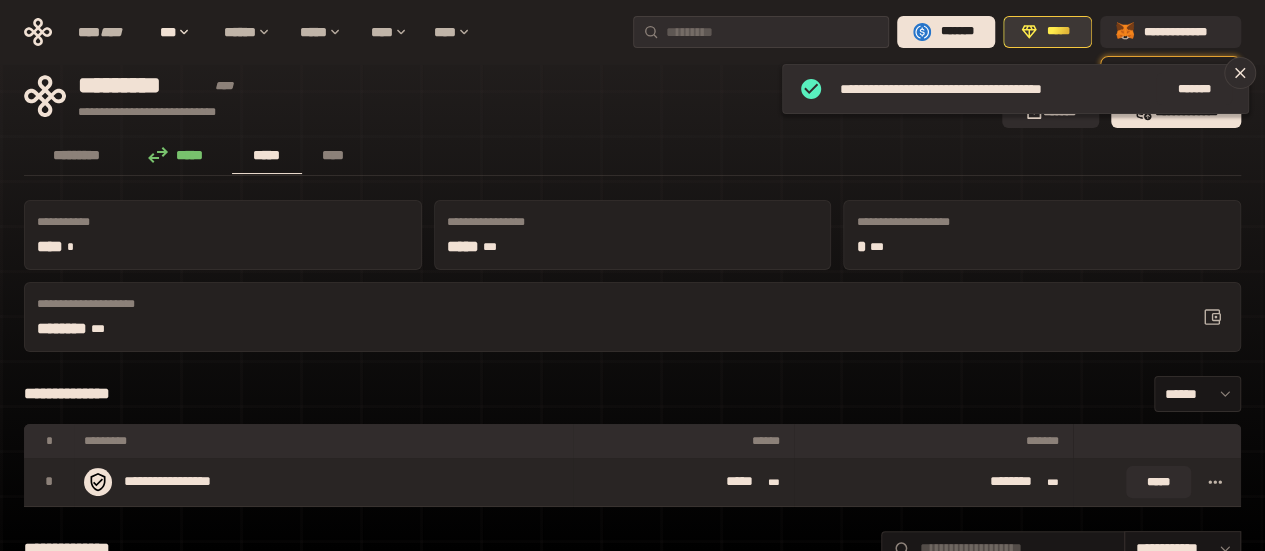 click on "*****" at bounding box center [1058, 32] 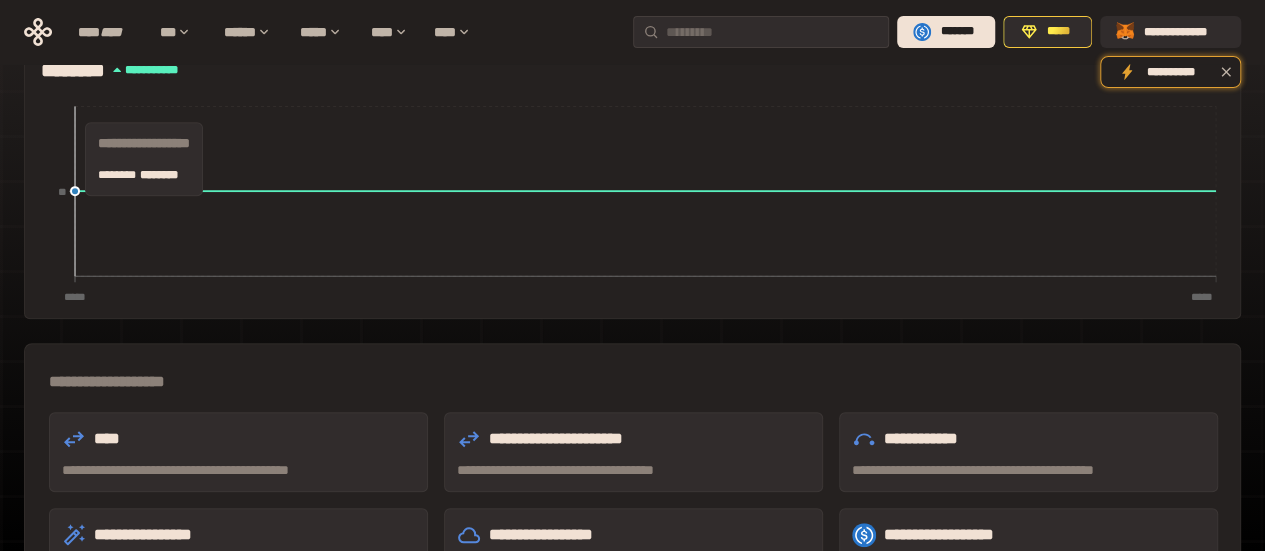 scroll, scrollTop: 400, scrollLeft: 0, axis: vertical 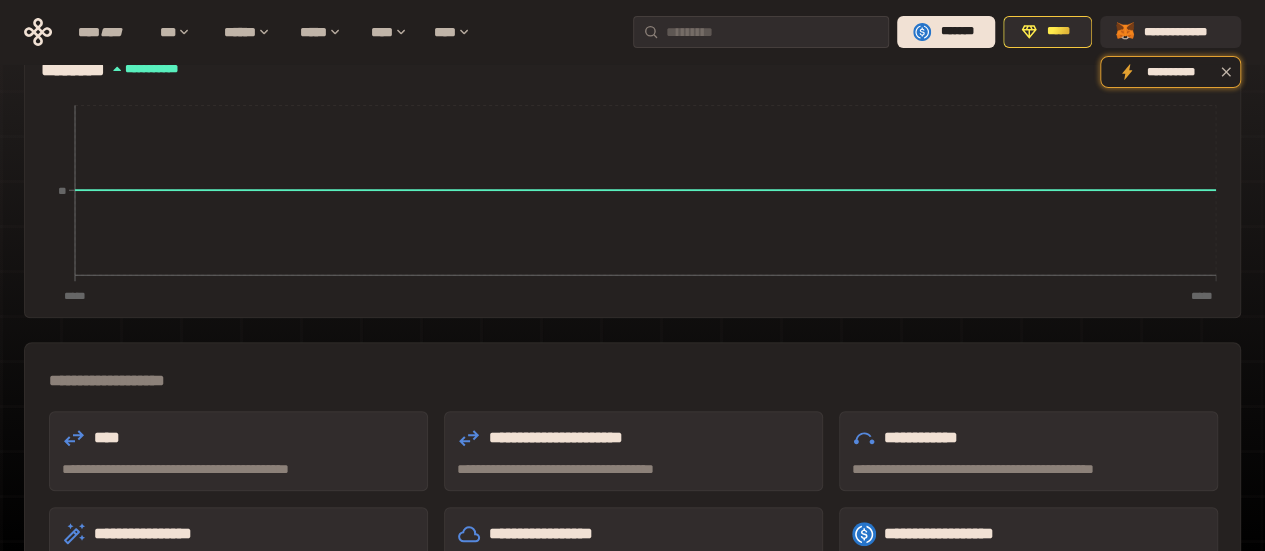 click on "***** ***** **" 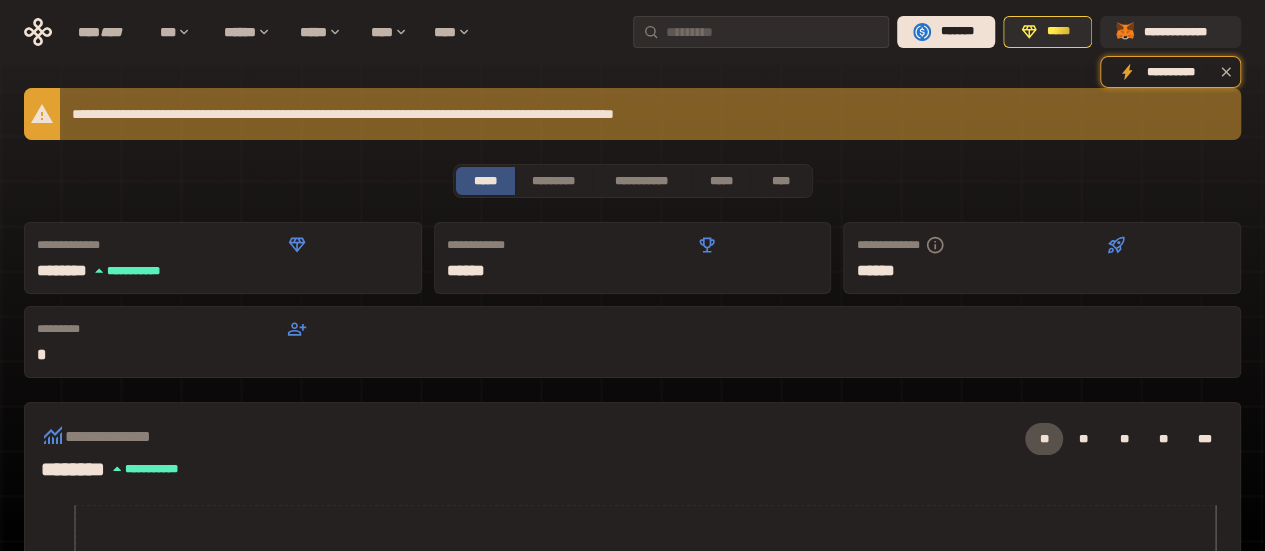 scroll, scrollTop: 0, scrollLeft: 0, axis: both 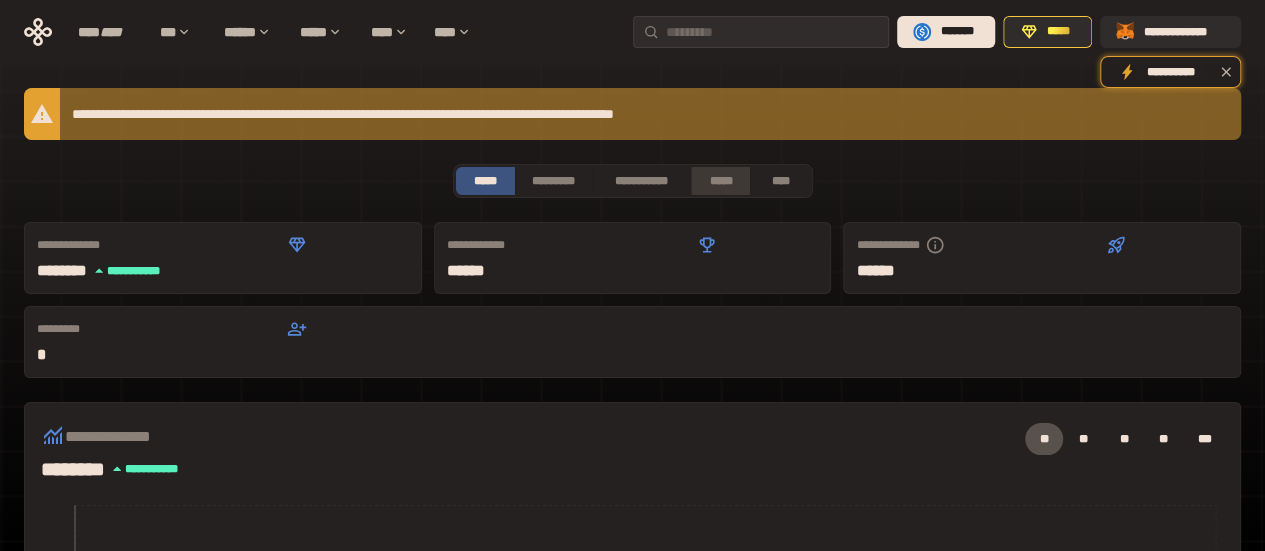 click on "*****" at bounding box center (721, 181) 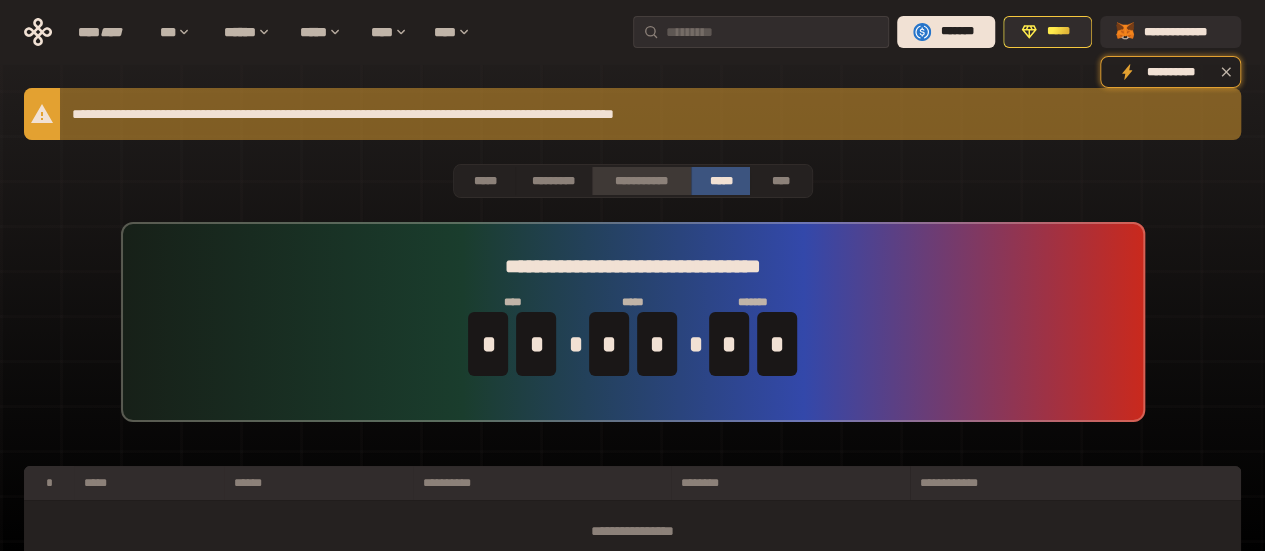 click on "**********" at bounding box center [641, 181] 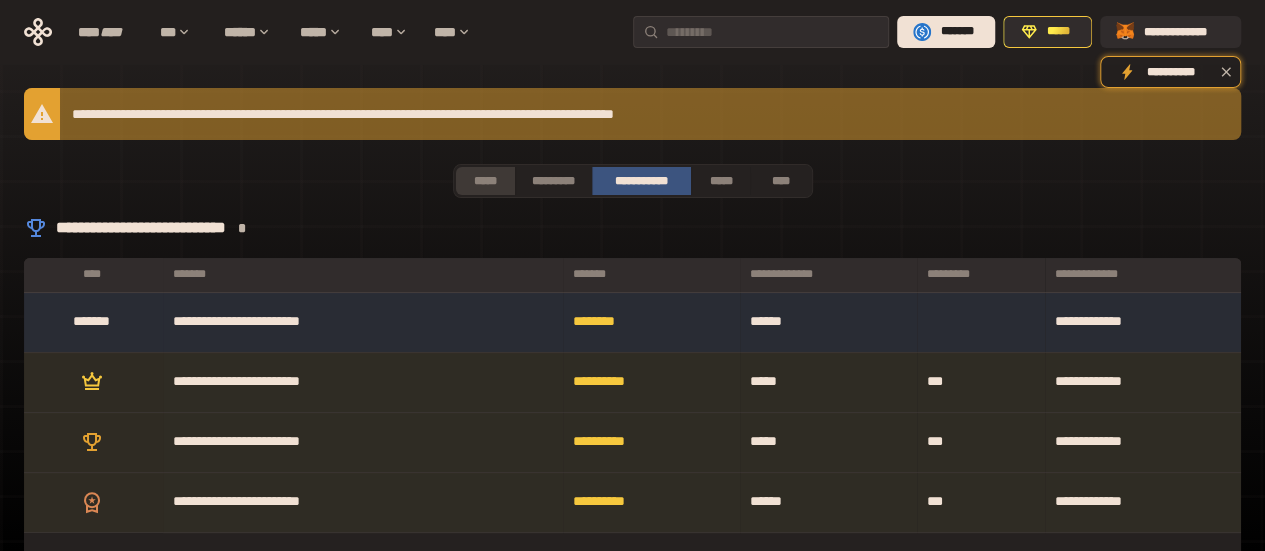 click on "*****" at bounding box center [485, 181] 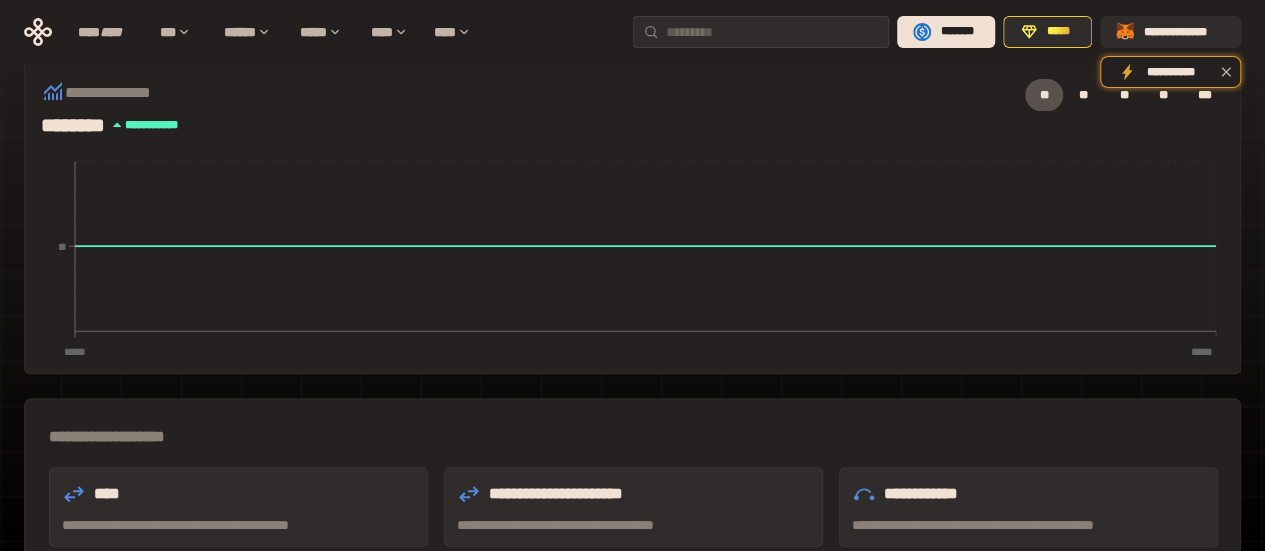 scroll, scrollTop: 400, scrollLeft: 0, axis: vertical 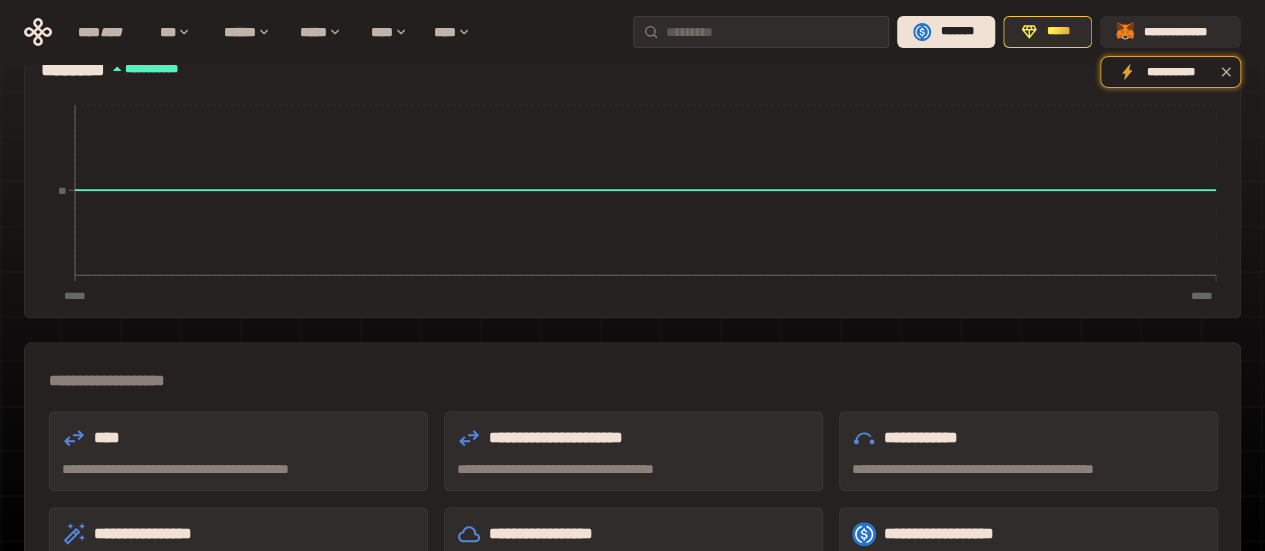 click on "**********" at bounding box center (238, 469) 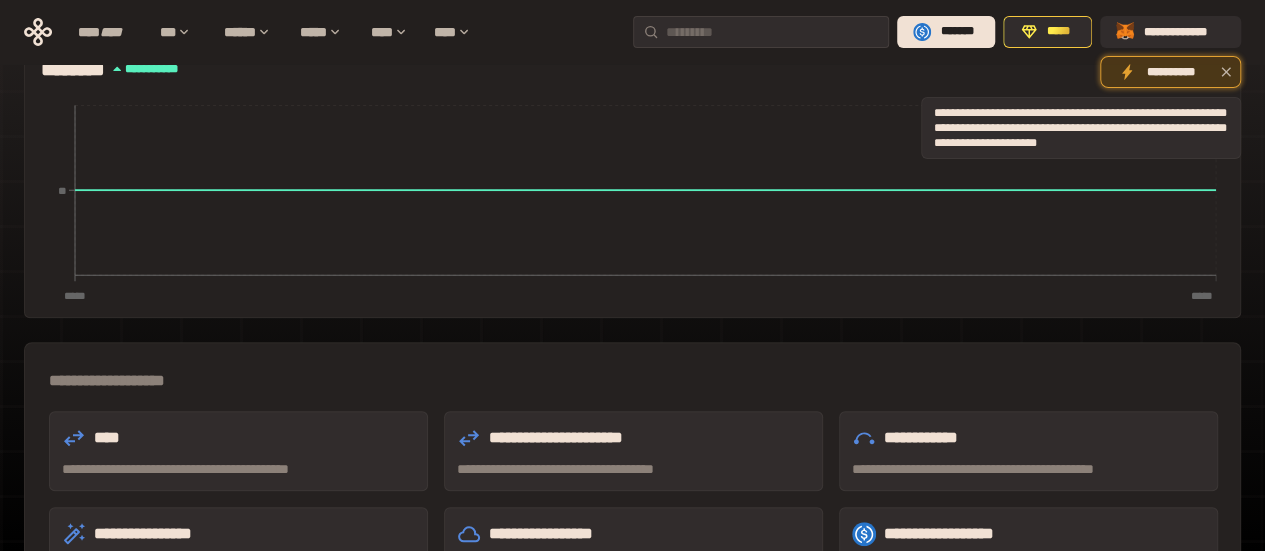 click 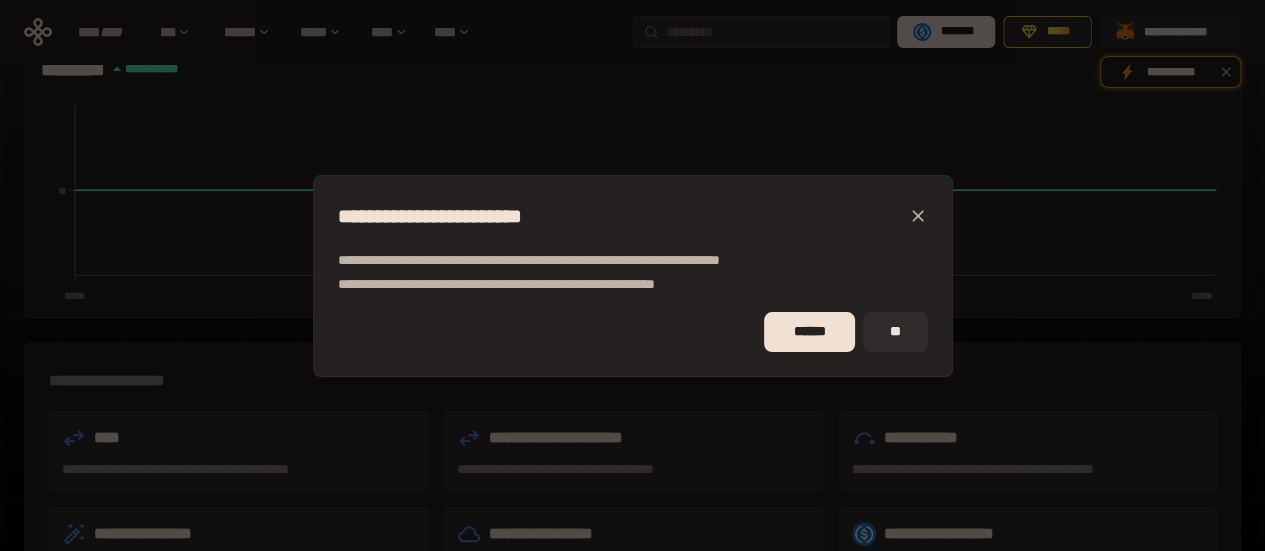 click 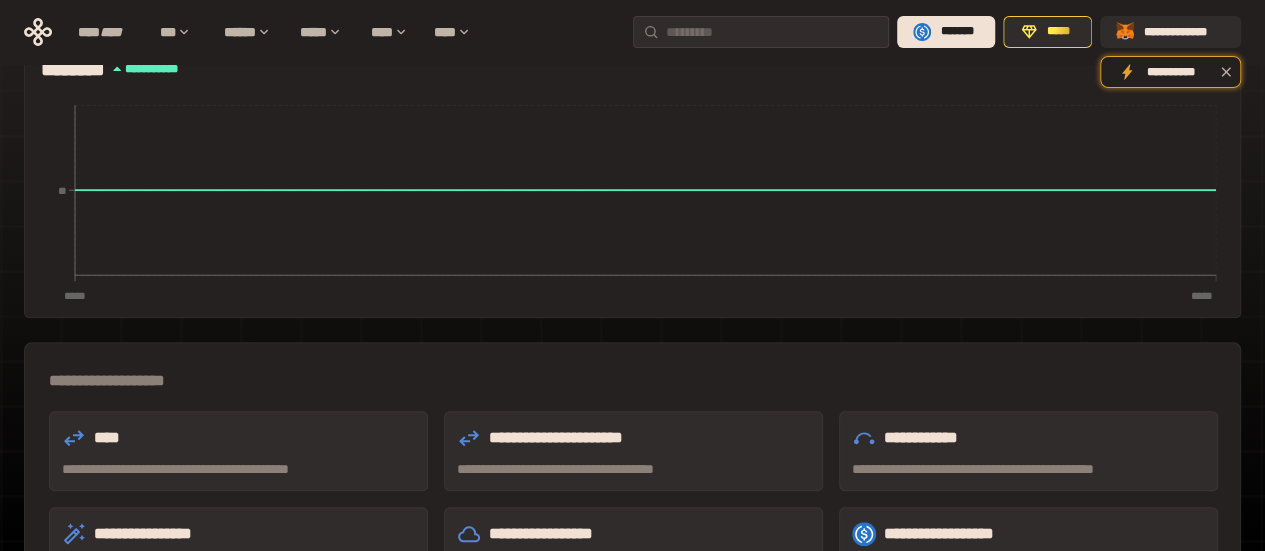 click on "**********" at bounding box center [238, 451] 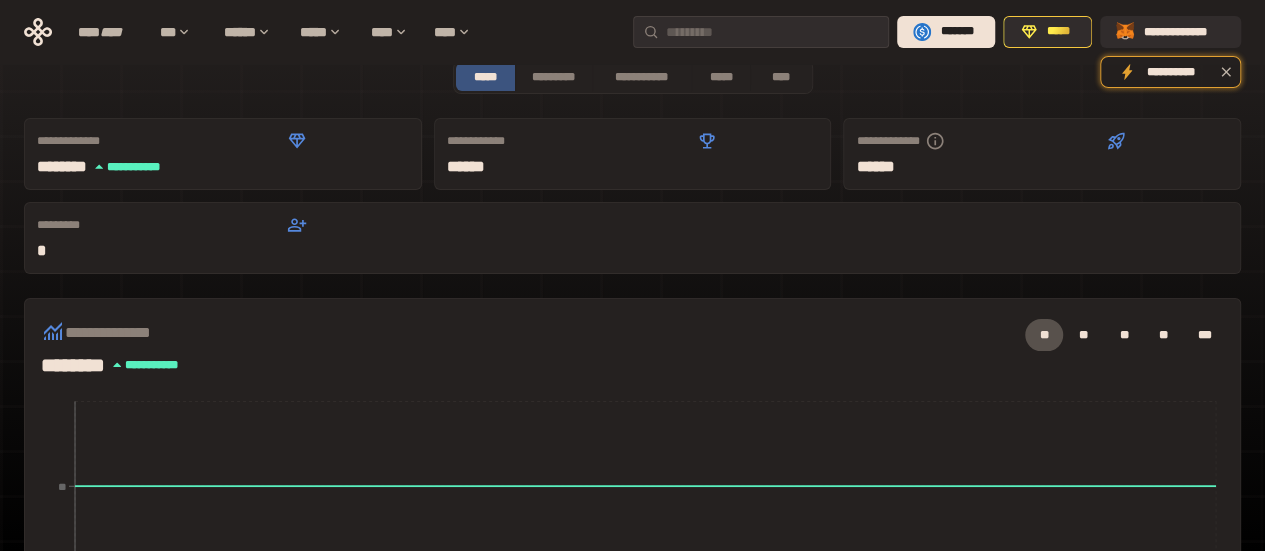 scroll, scrollTop: 0, scrollLeft: 0, axis: both 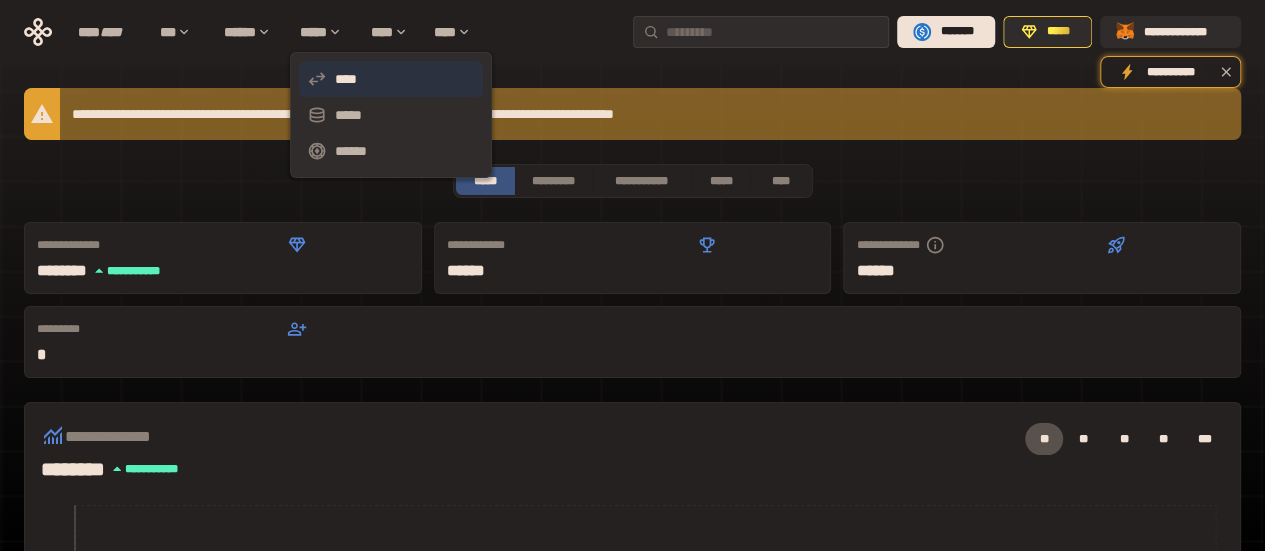 click on "****" at bounding box center (391, 79) 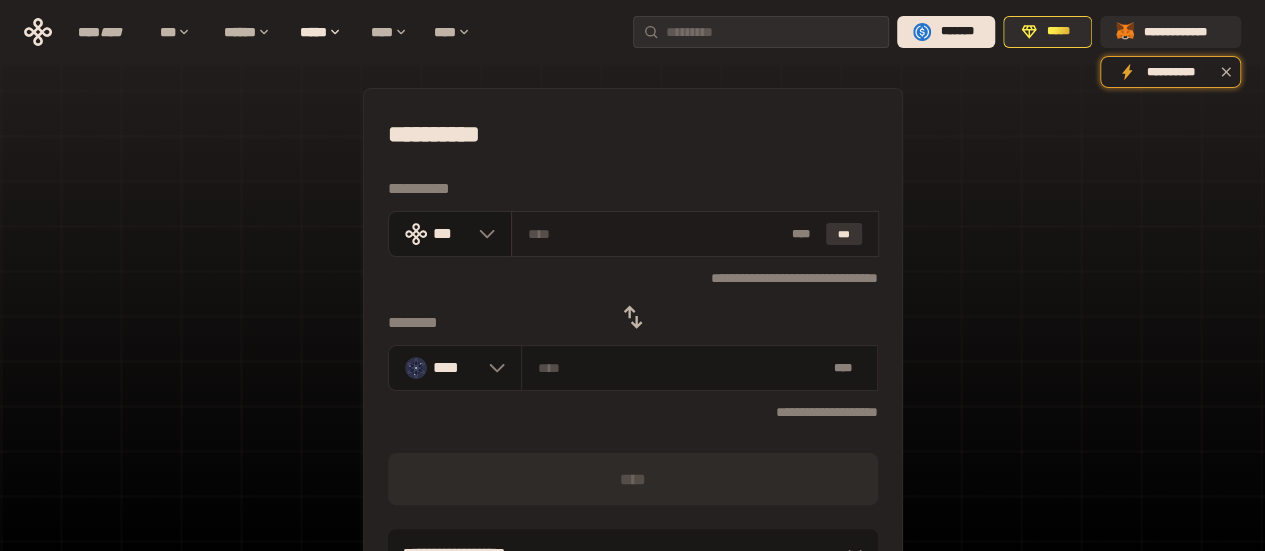 click on "***" at bounding box center (844, 234) 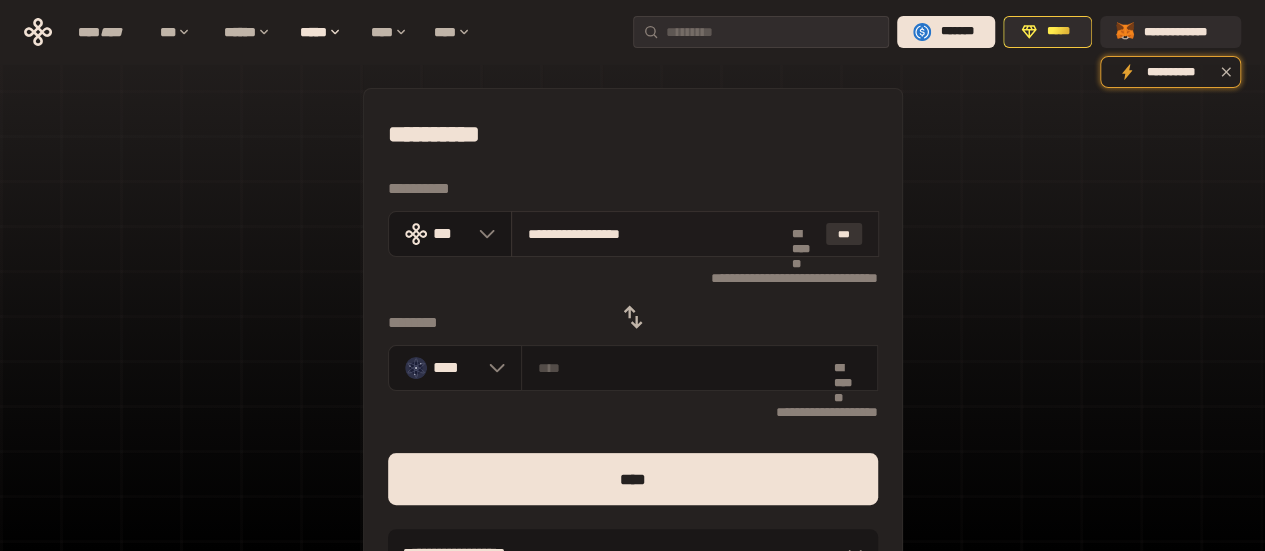 type on "**********" 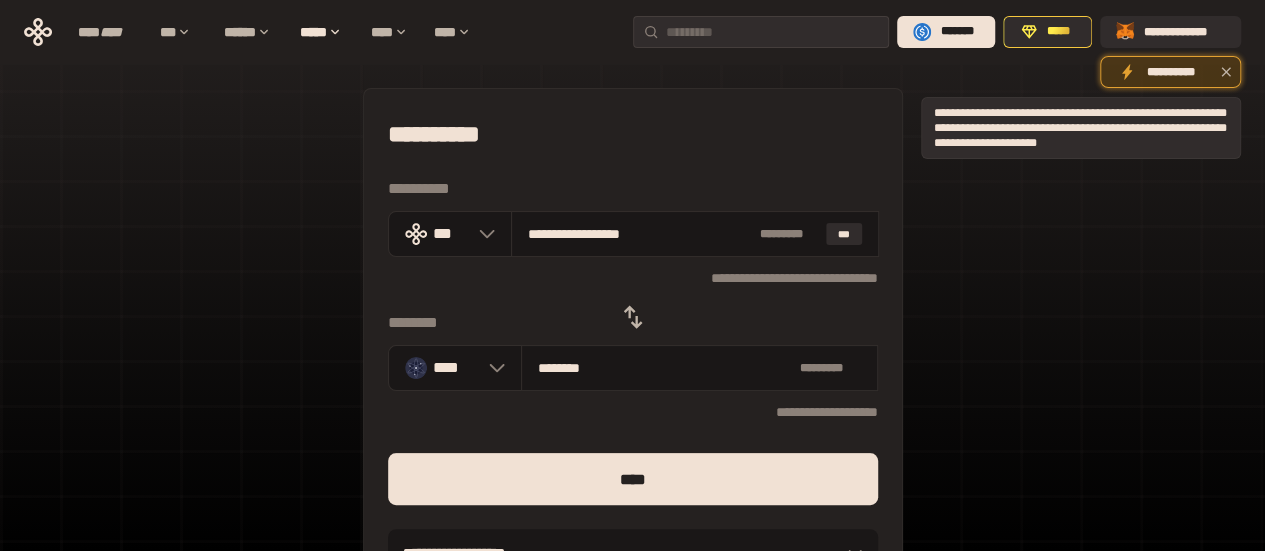 click 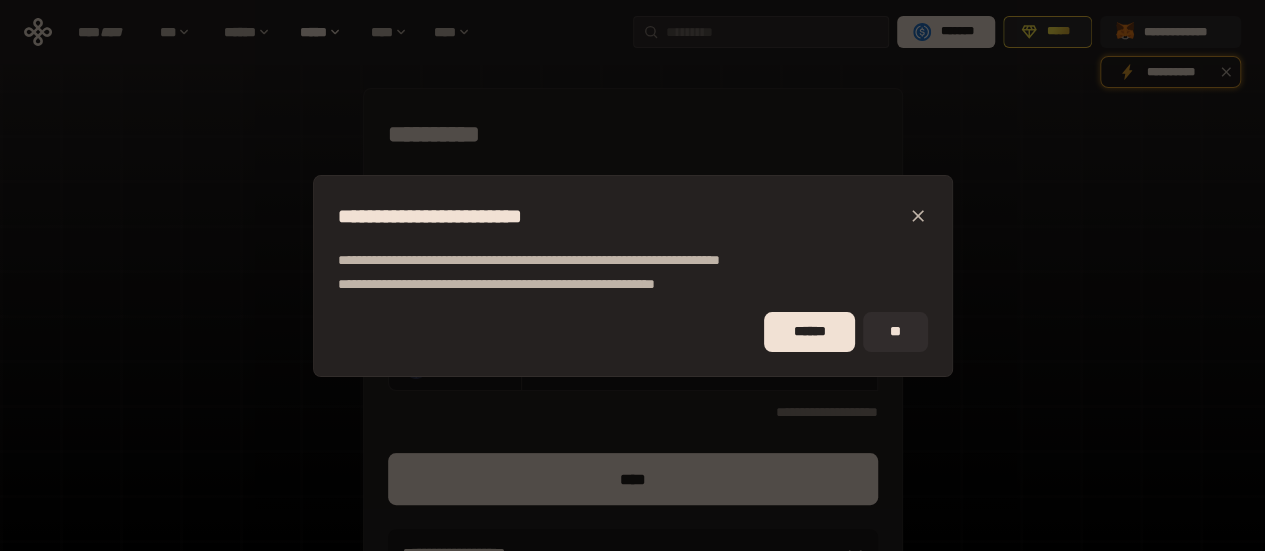 click 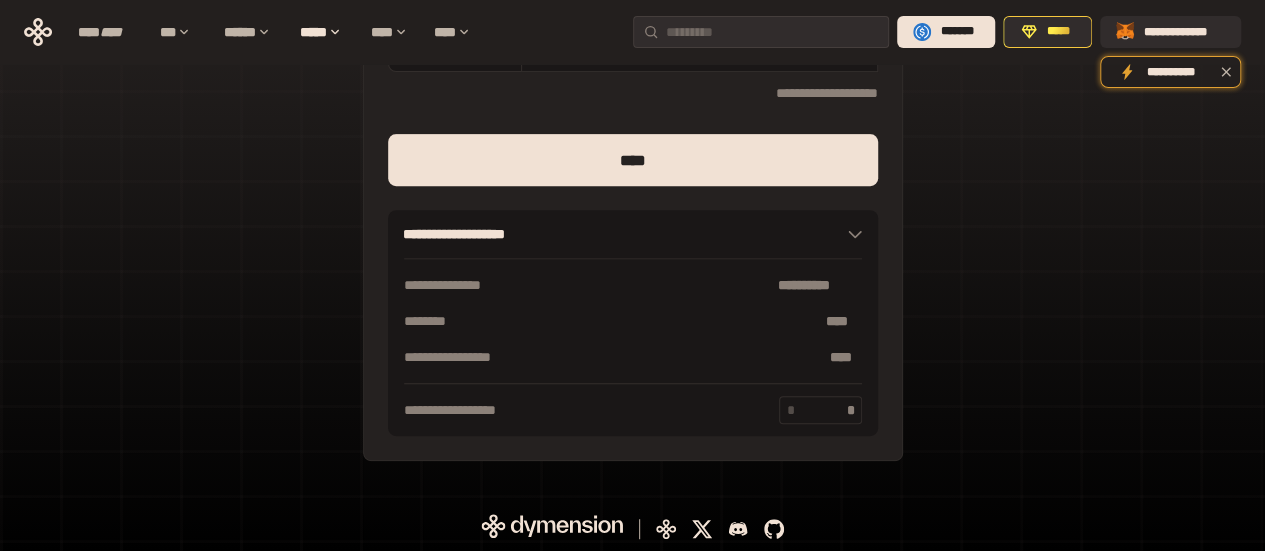 scroll, scrollTop: 0, scrollLeft: 0, axis: both 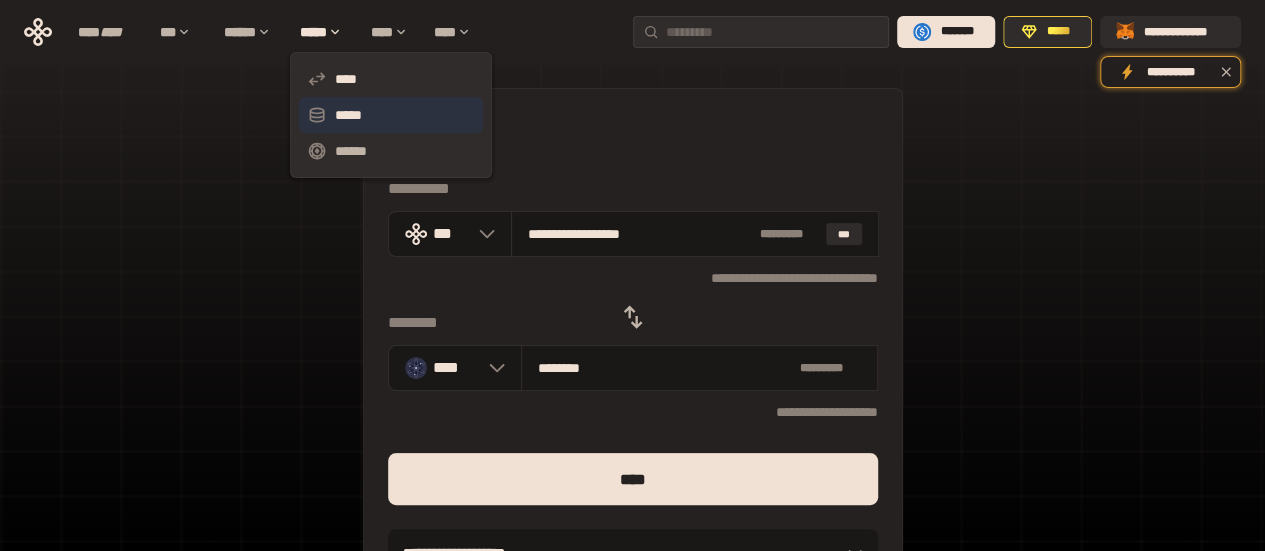 click on "*****" at bounding box center (391, 115) 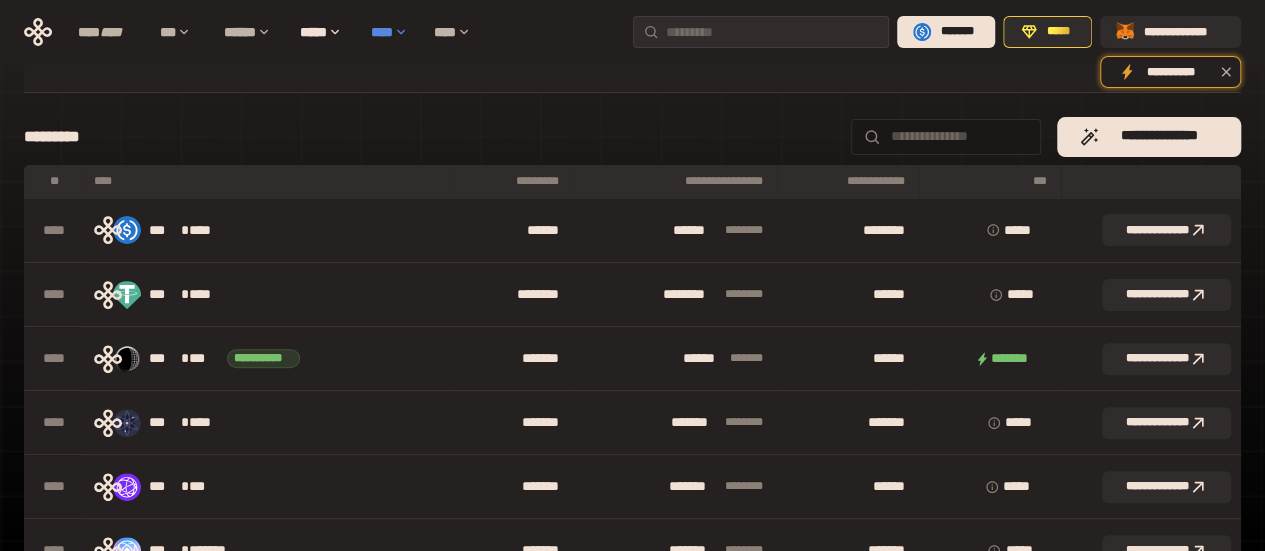scroll, scrollTop: 0, scrollLeft: 0, axis: both 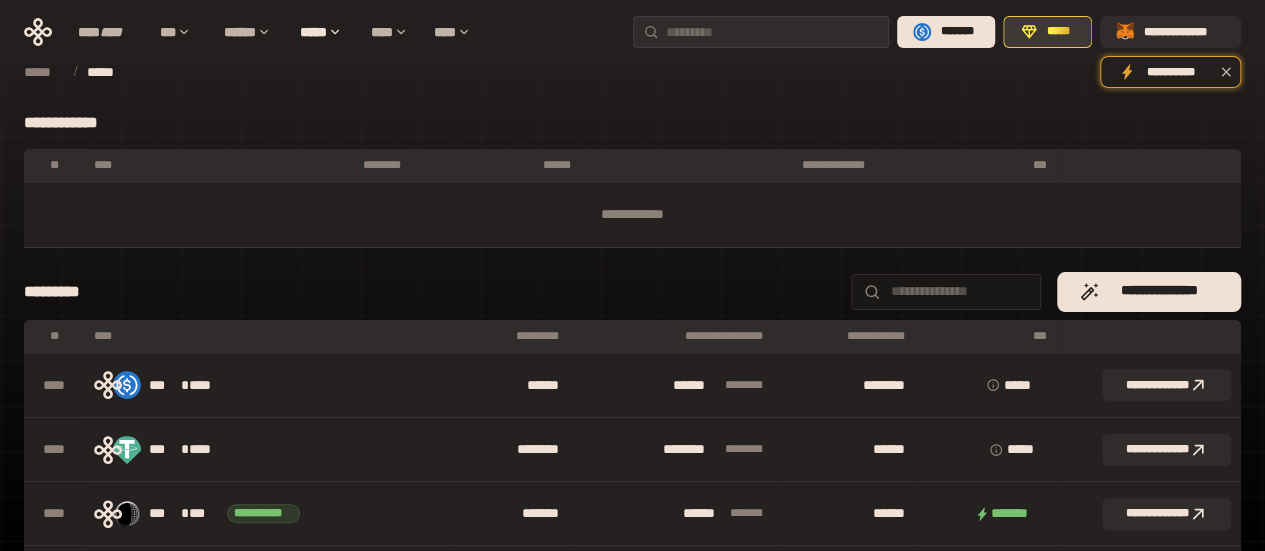 click on "*****" at bounding box center (1058, 32) 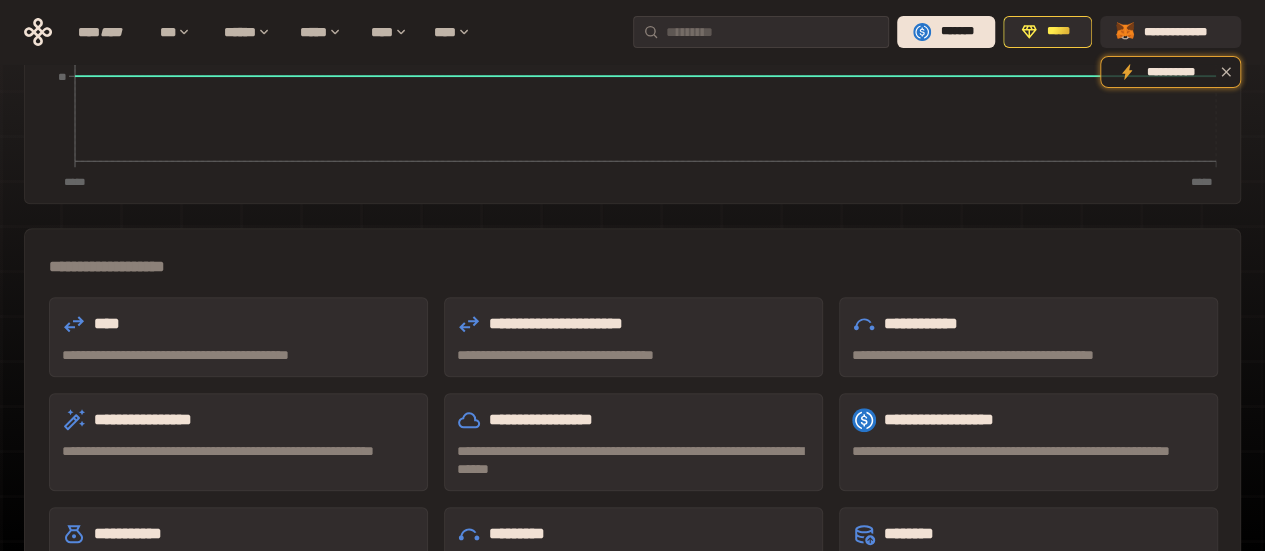 scroll, scrollTop: 300, scrollLeft: 0, axis: vertical 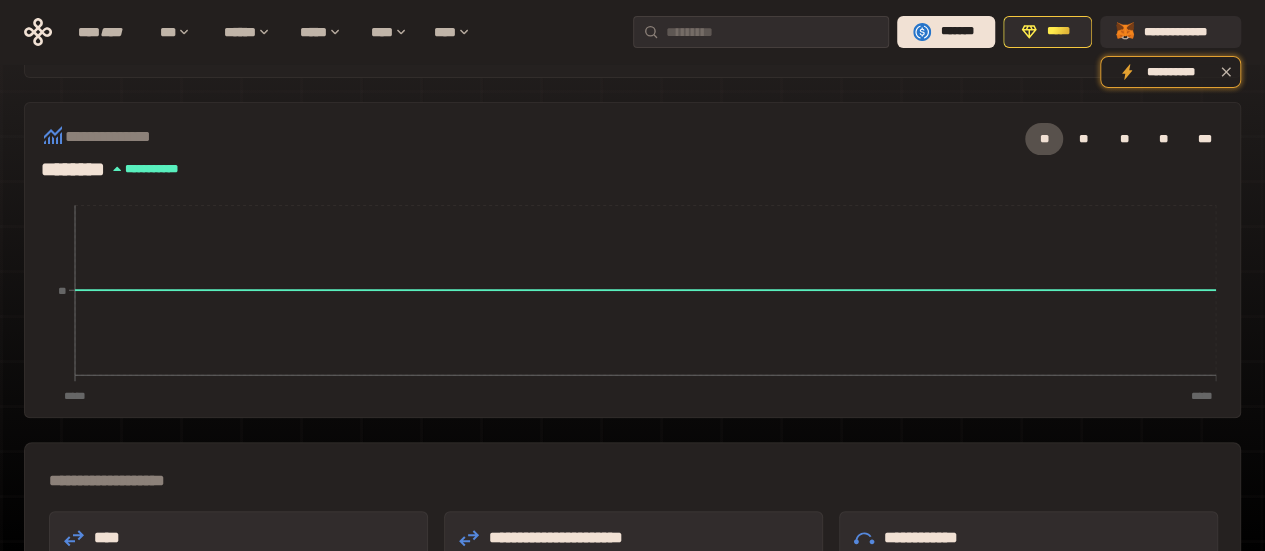 click on "**********" at bounding box center [632, 32] 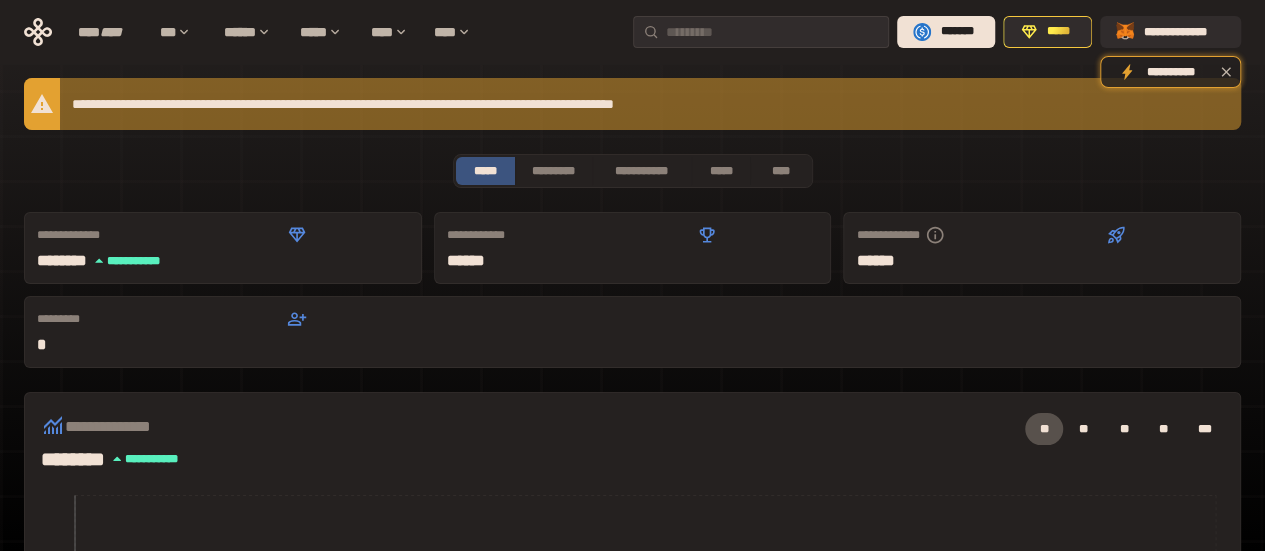 scroll, scrollTop: 0, scrollLeft: 0, axis: both 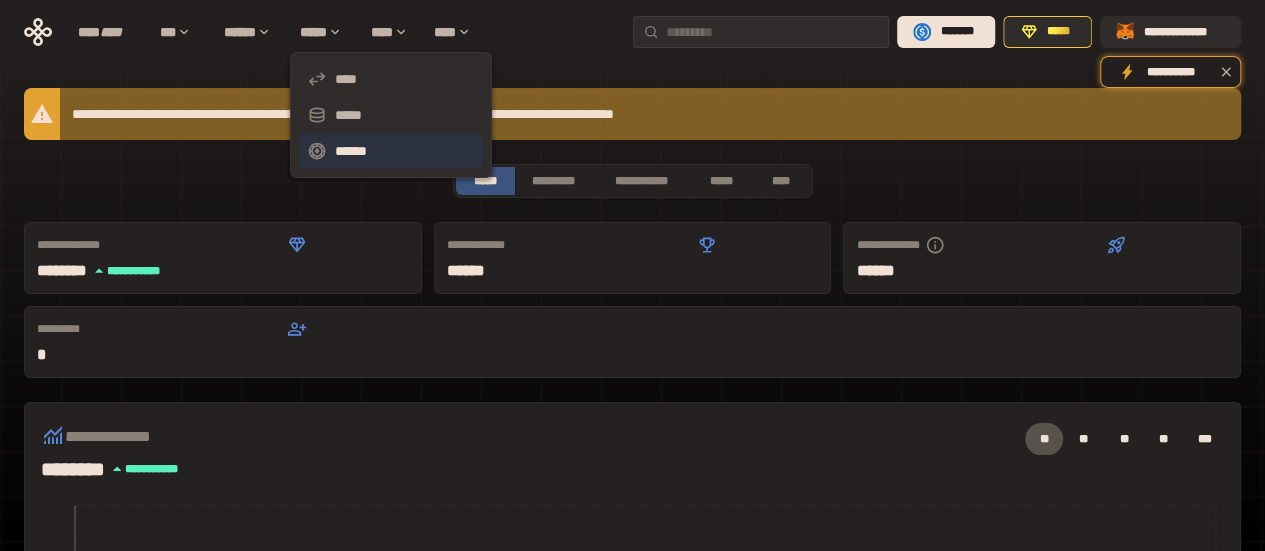 click on "******" at bounding box center [391, 151] 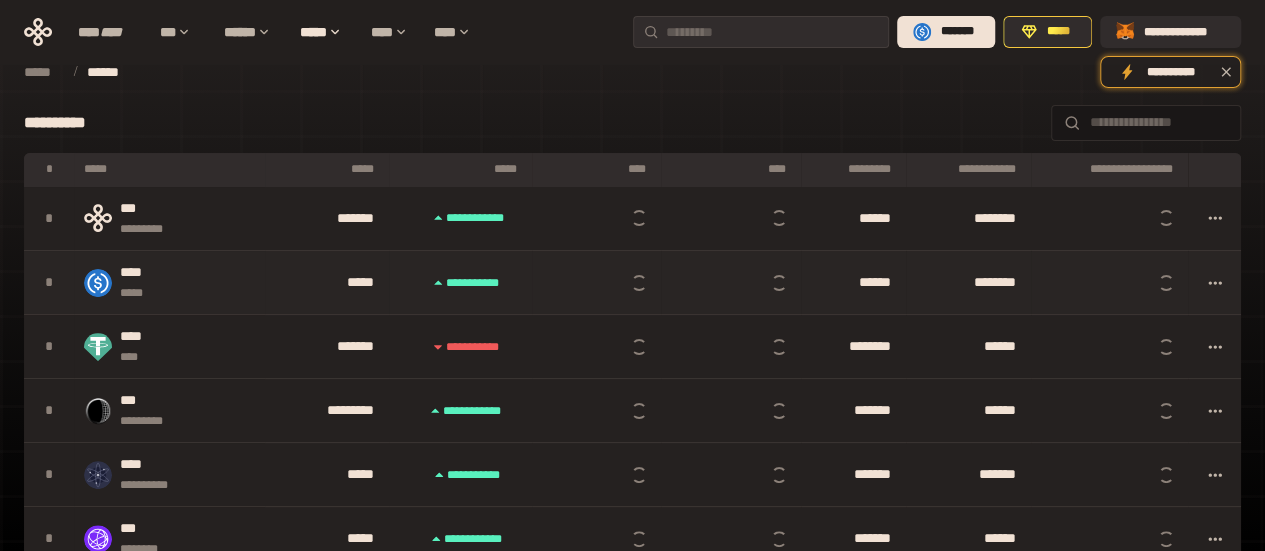 click on "******" at bounding box center (853, 283) 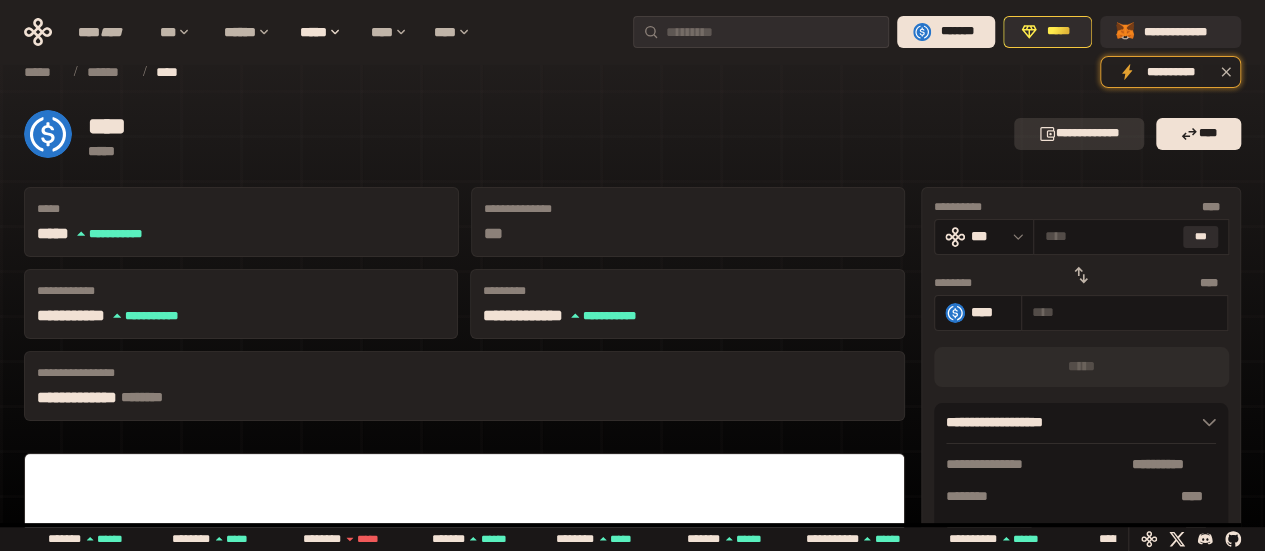 click on "**********" at bounding box center (1079, 134) 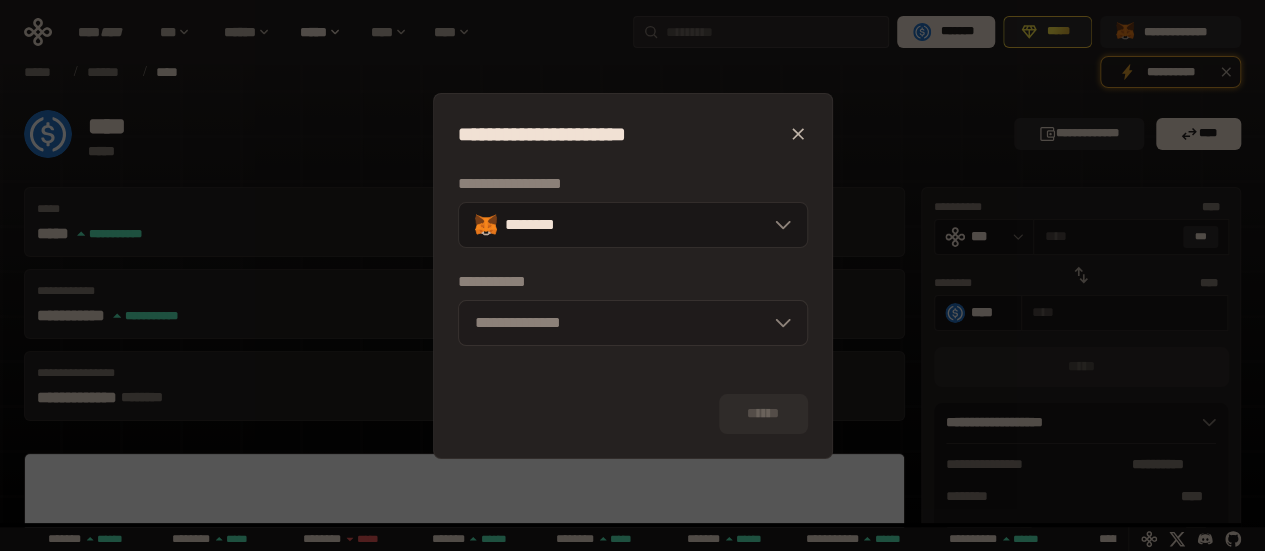 click on "**********" at bounding box center (633, 323) 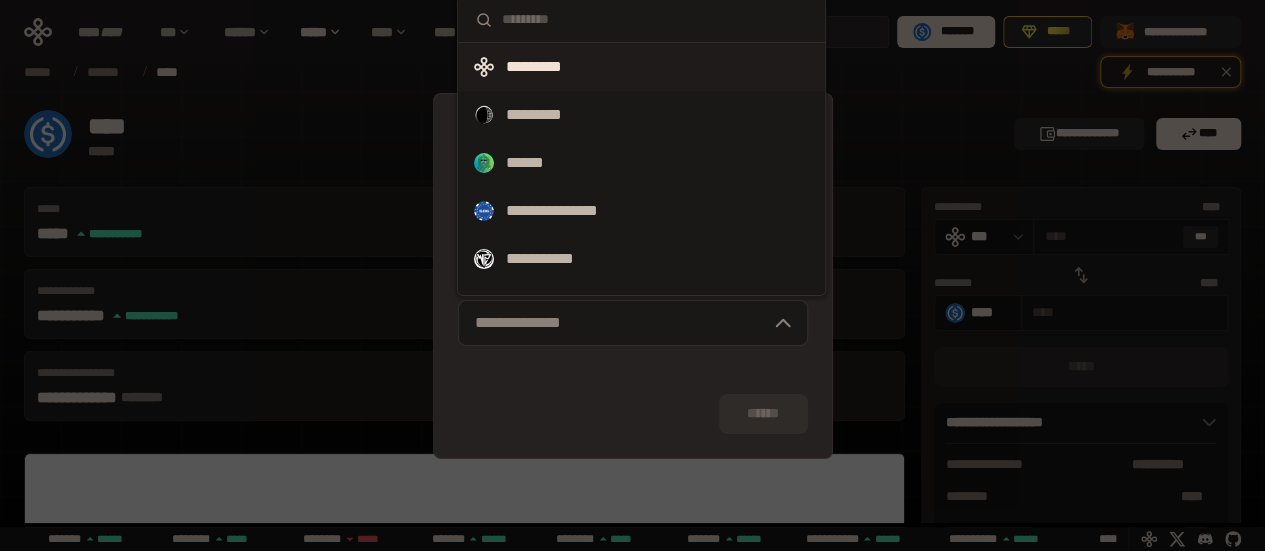 click on "*********" at bounding box center [641, 67] 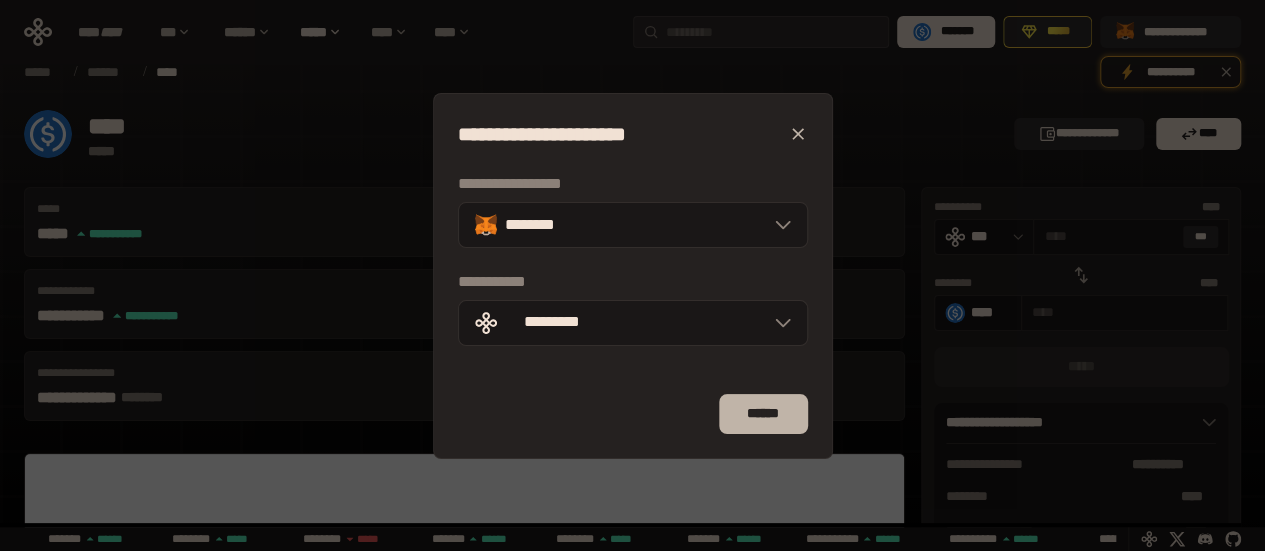 click on "******" at bounding box center (763, 414) 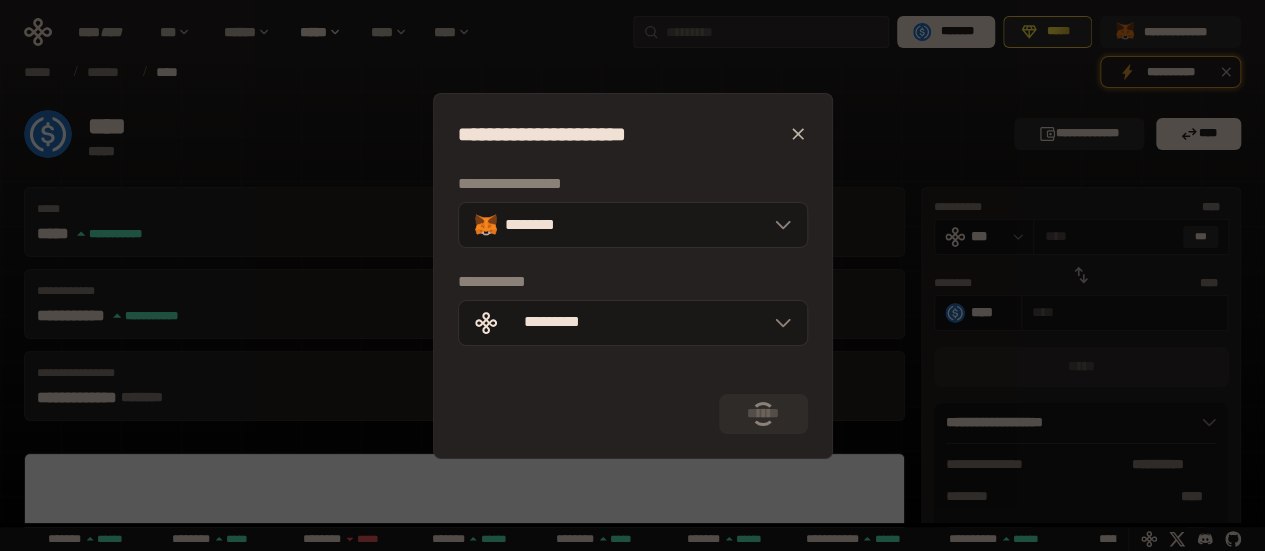 click 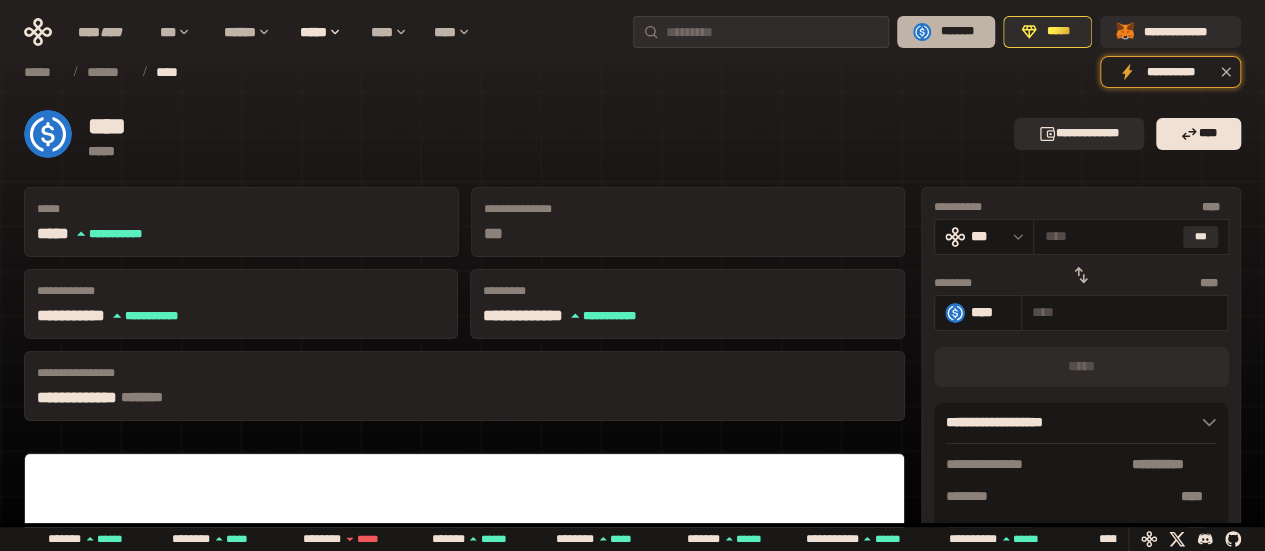 click on "*******" at bounding box center [957, 32] 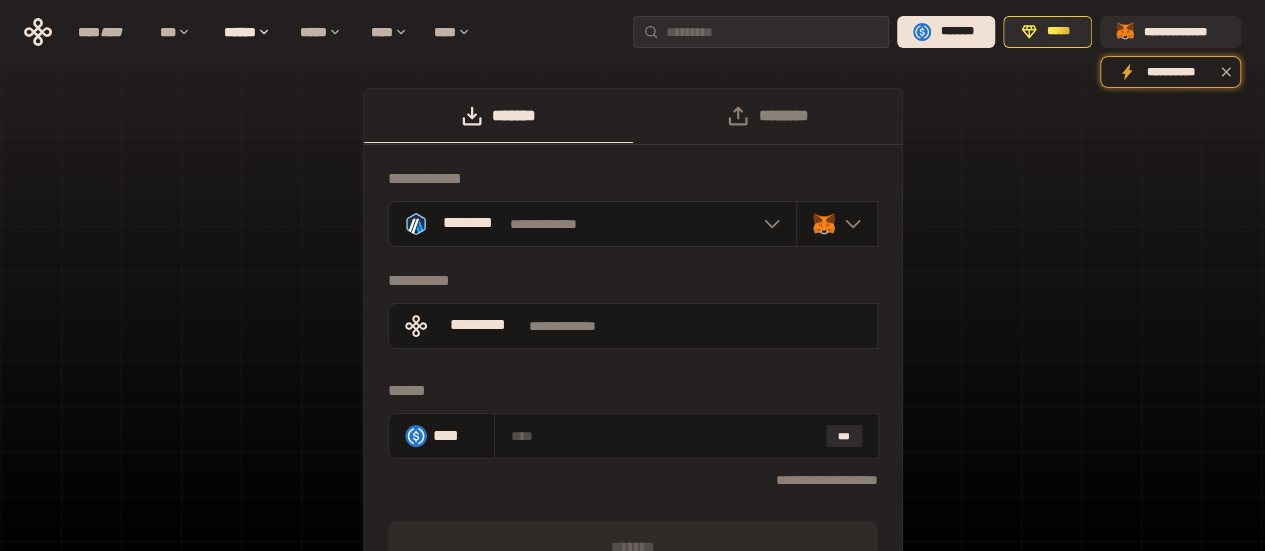 scroll, scrollTop: 100, scrollLeft: 0, axis: vertical 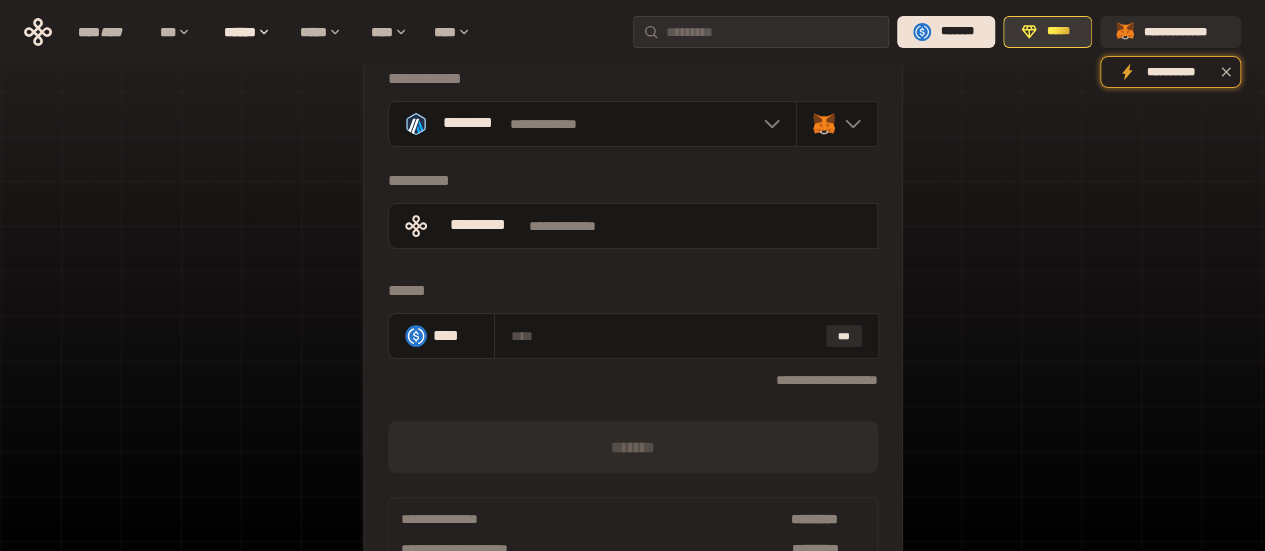 click on "*****" at bounding box center (1058, 32) 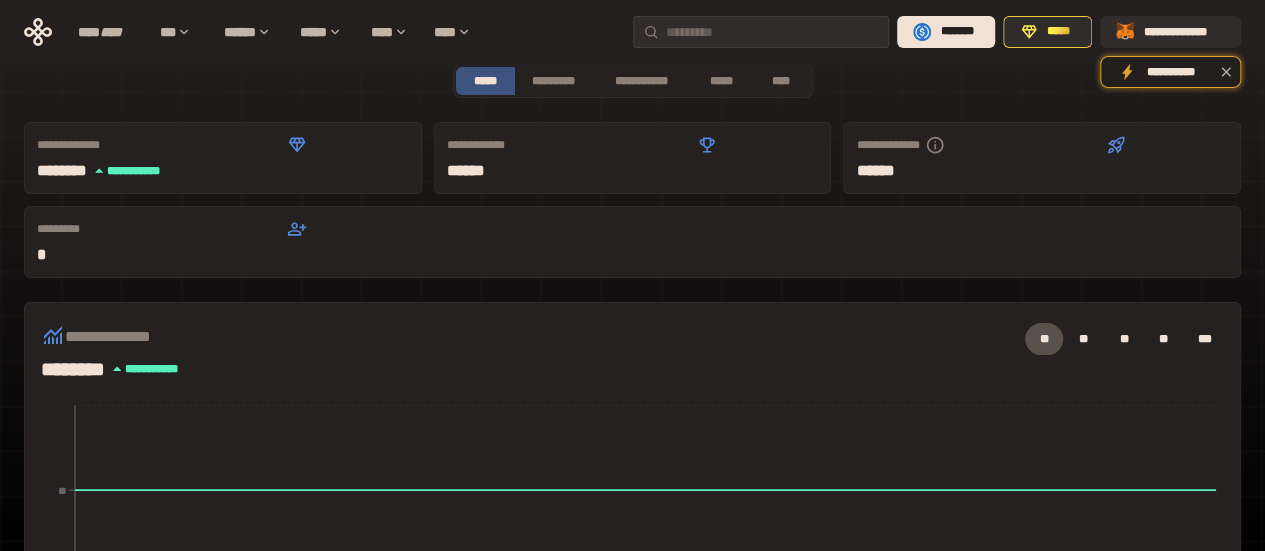 click on "** ** ** ** ***" at bounding box center [723, 339] 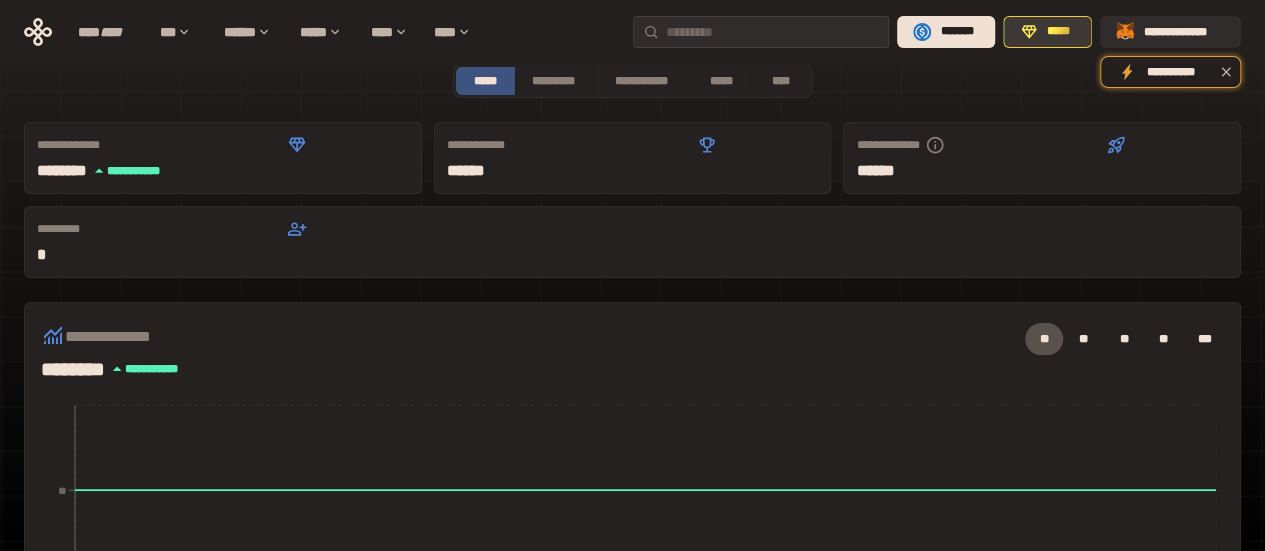 click 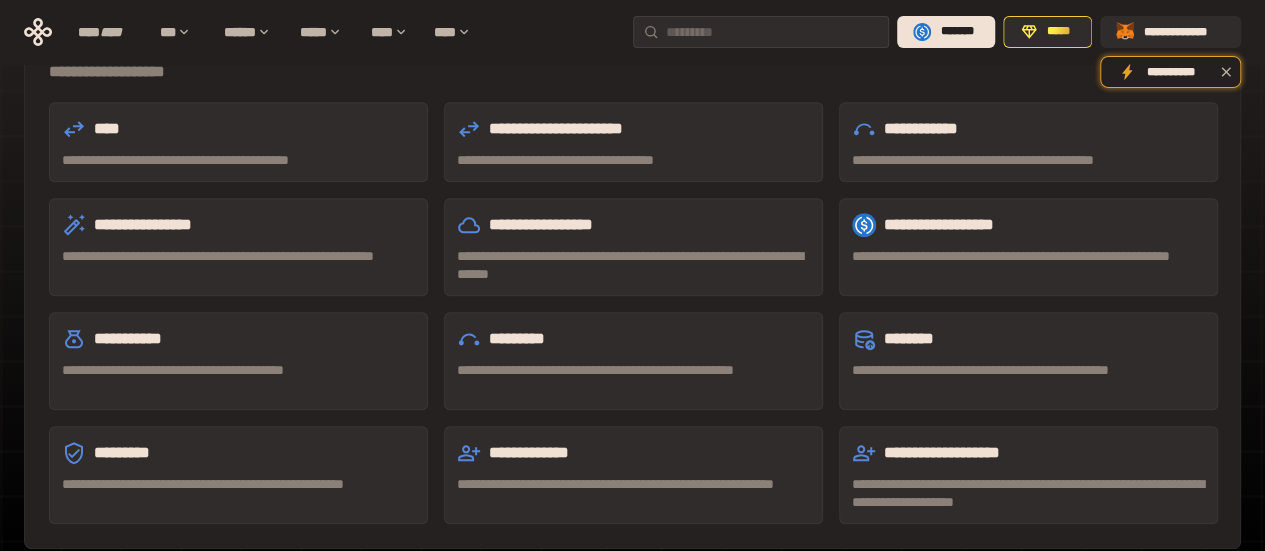 scroll, scrollTop: 609, scrollLeft: 0, axis: vertical 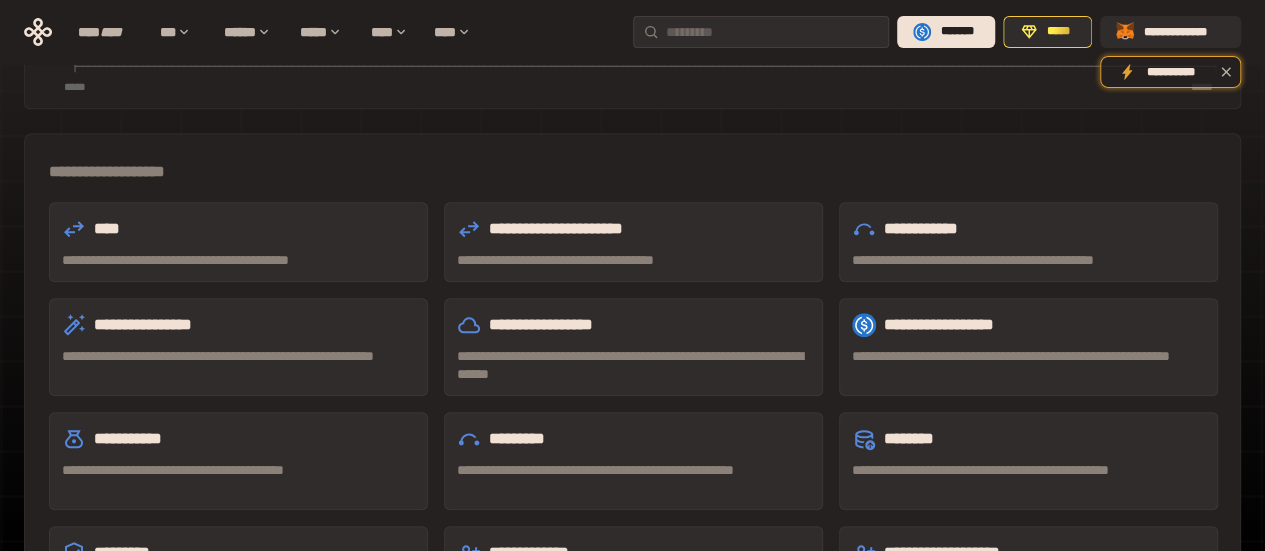 drag, startPoint x: 696, startPoint y: 1, endPoint x: 266, endPoint y: 61, distance: 434.16586 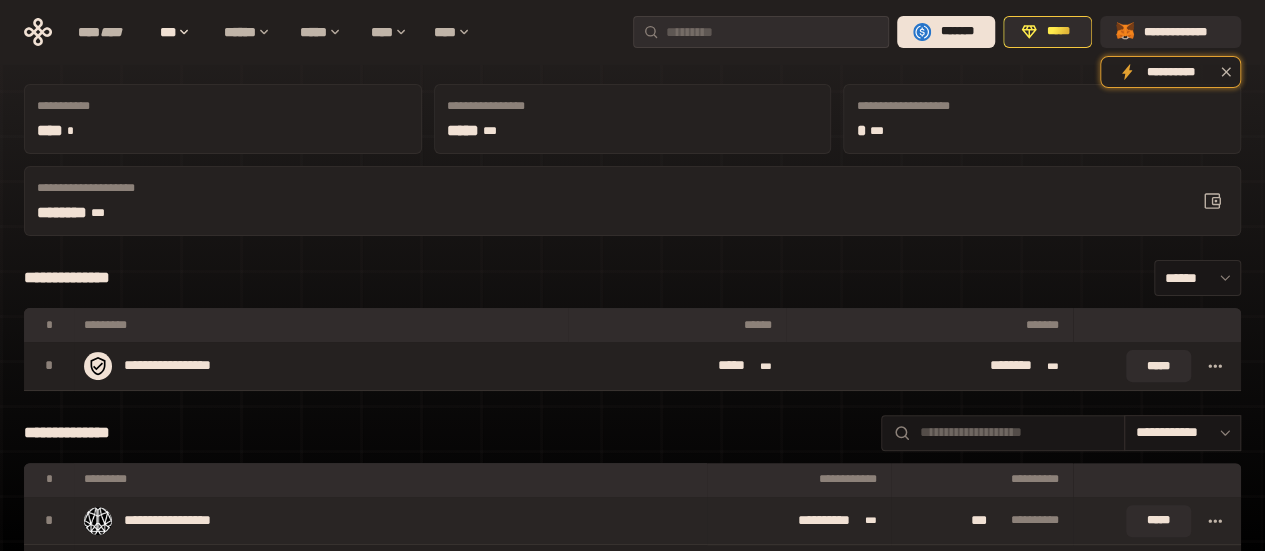 scroll, scrollTop: 0, scrollLeft: 0, axis: both 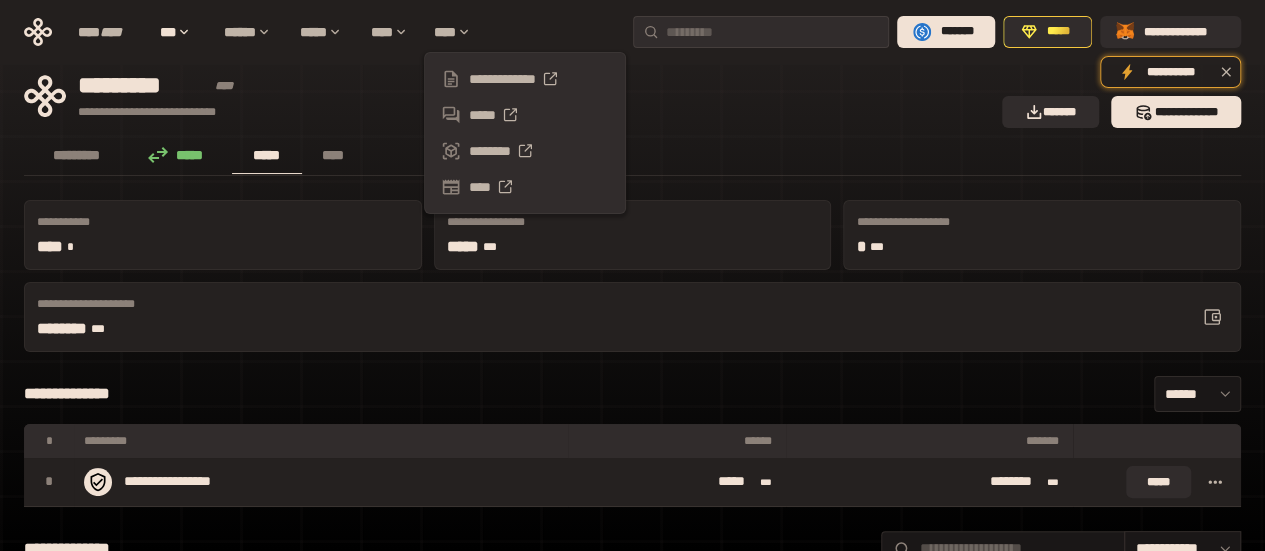 click on "**********" at bounding box center [507, 96] 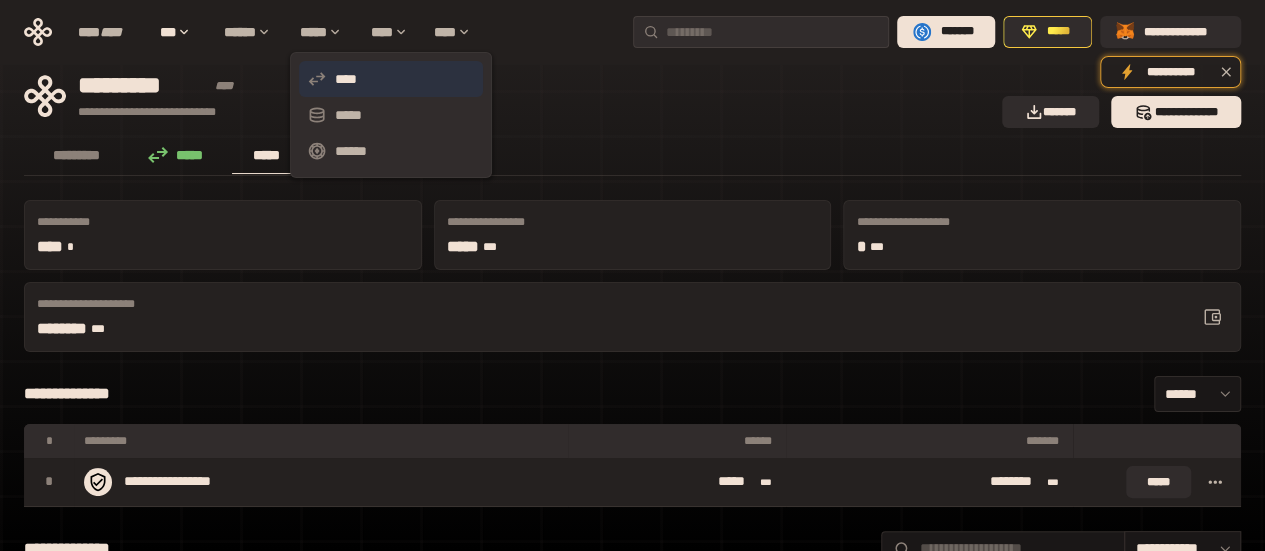 click on "****" at bounding box center (391, 79) 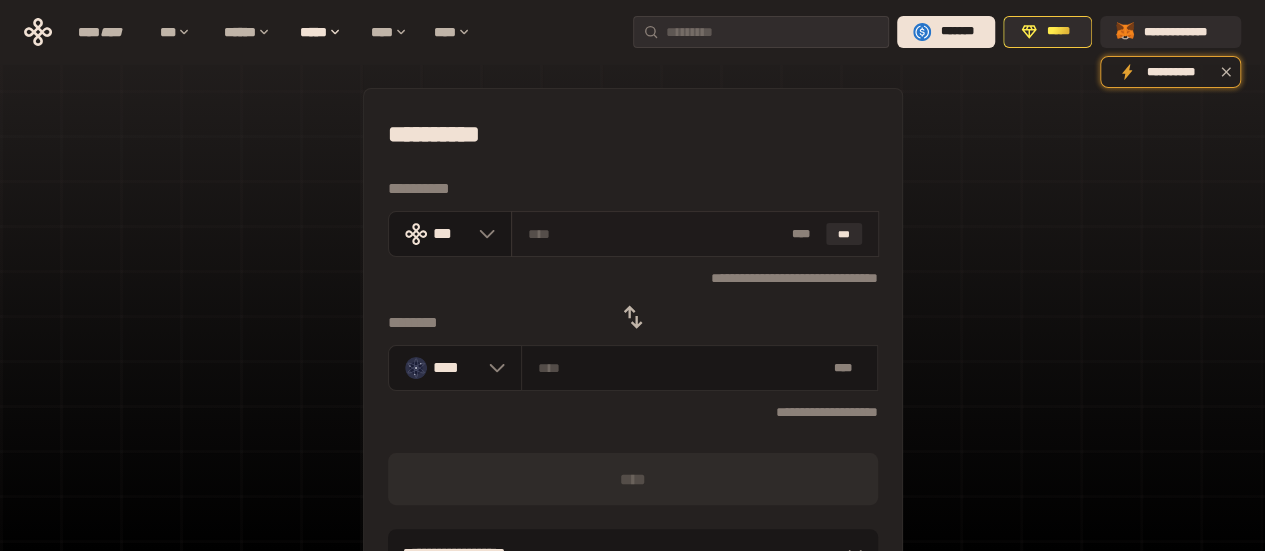 click at bounding box center [655, 234] 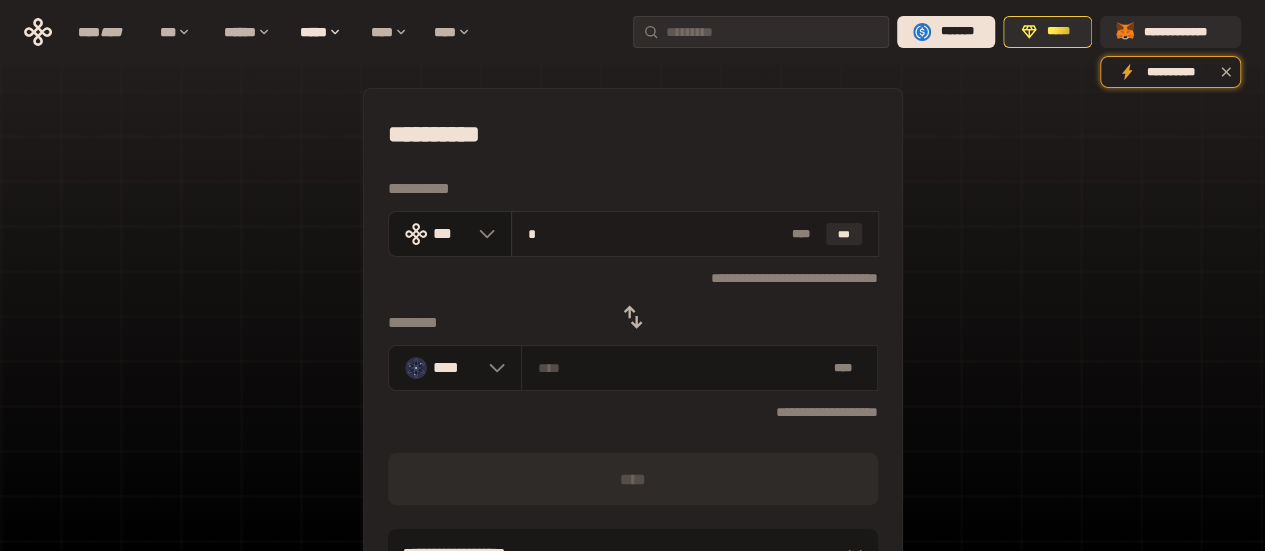 type on "********" 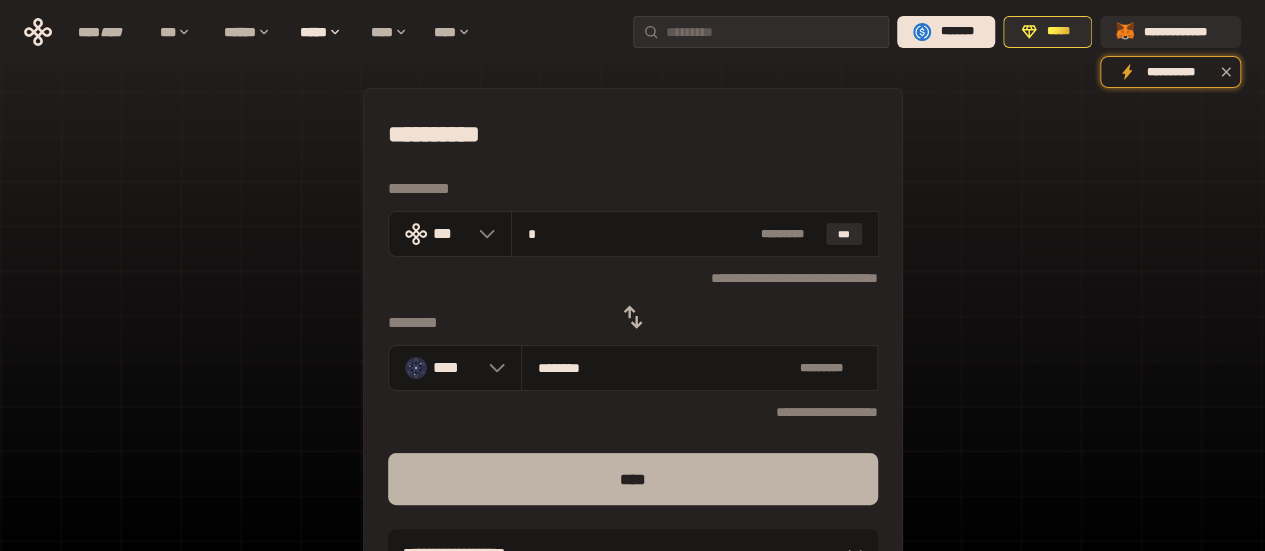 type on "*" 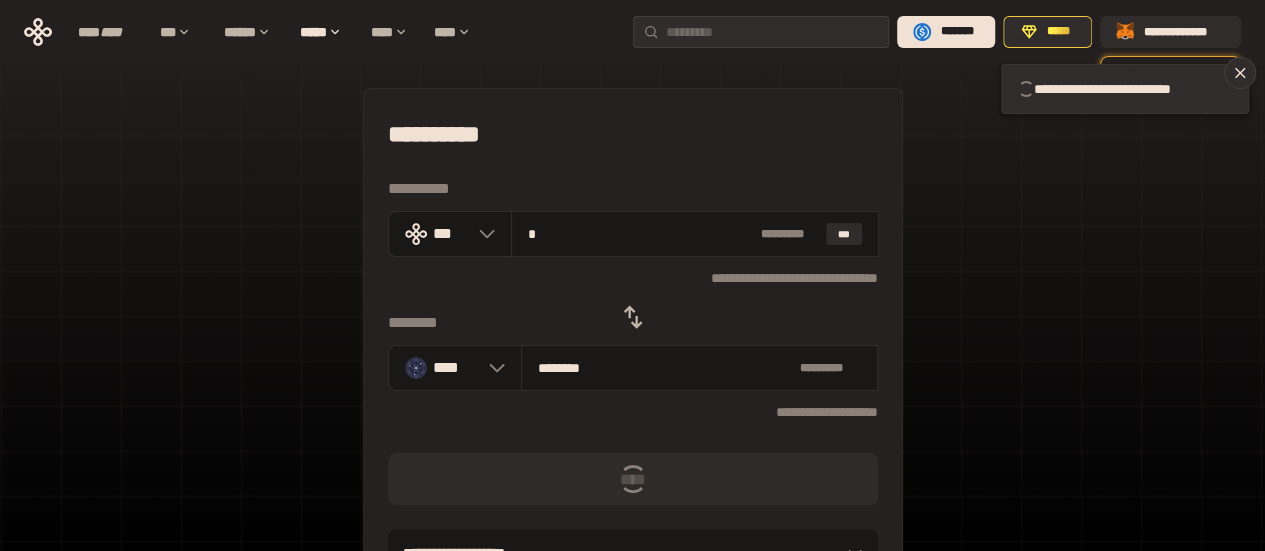 click on "**********" at bounding box center (632, 444) 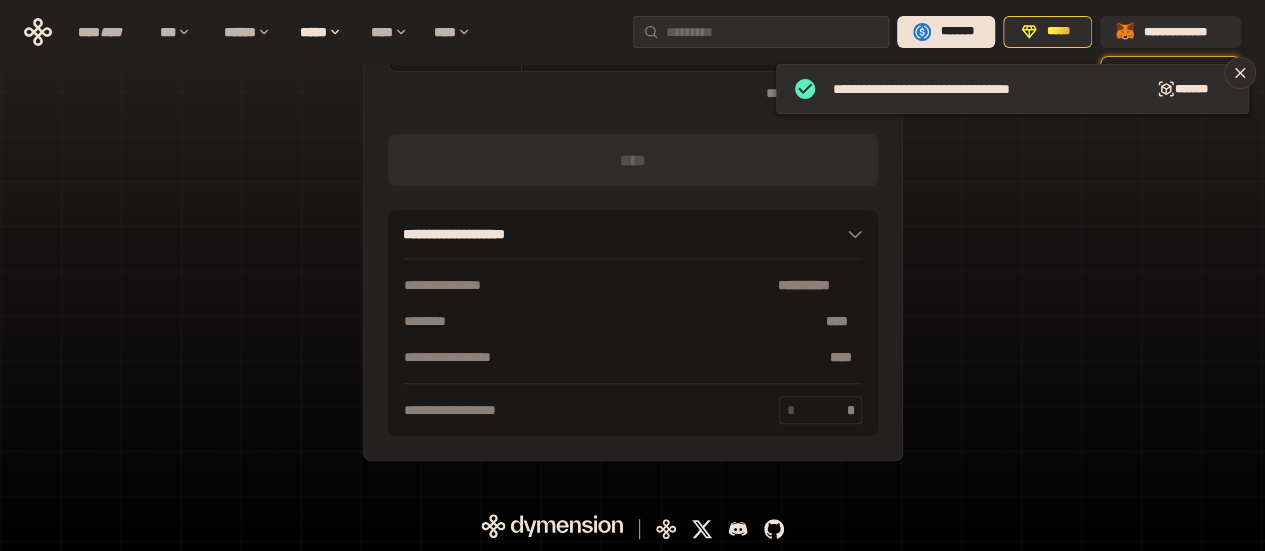 scroll, scrollTop: 0, scrollLeft: 0, axis: both 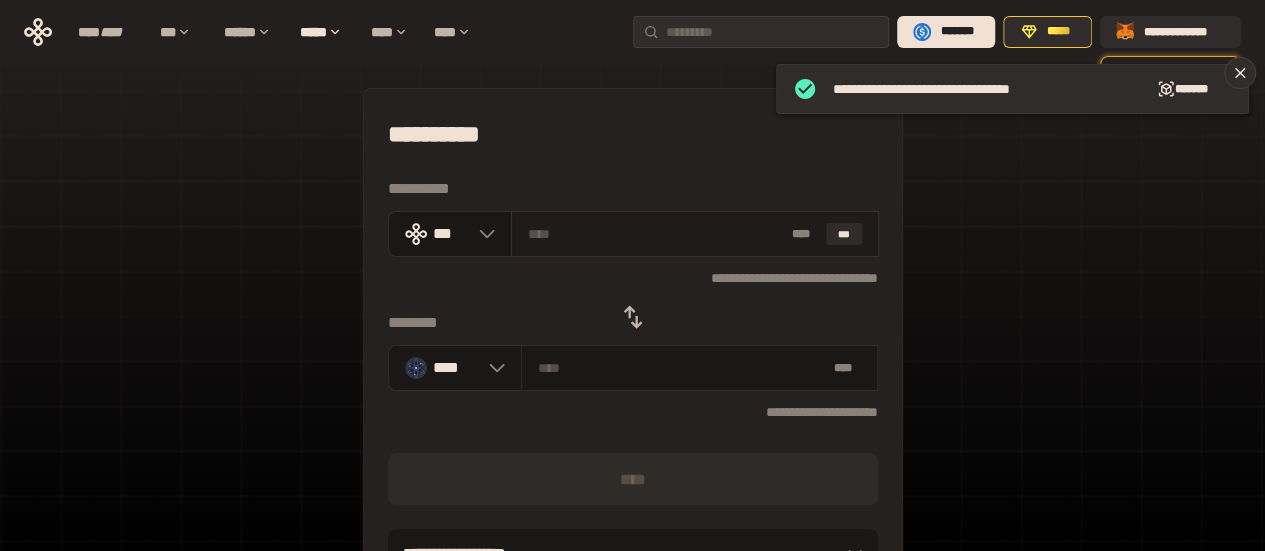 click at bounding box center (655, 234) 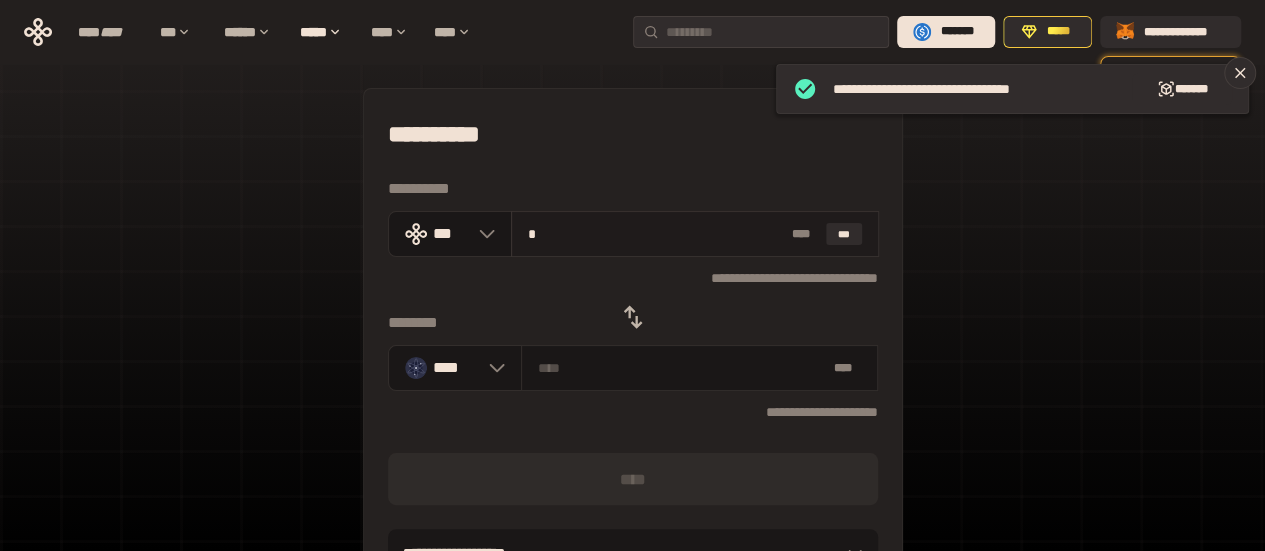 type on "********" 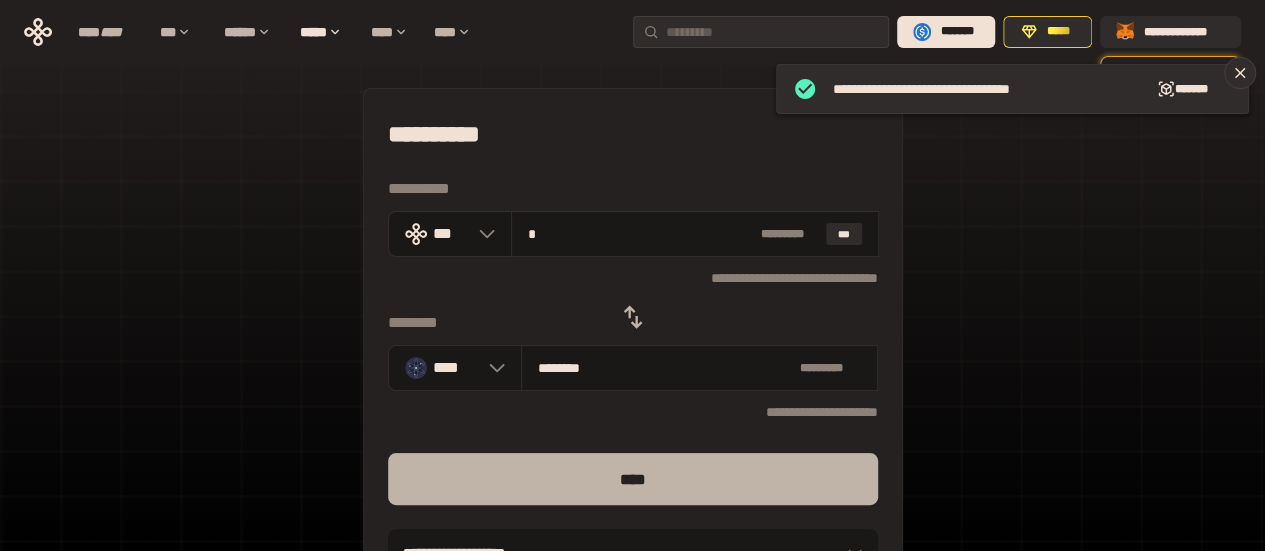 type on "*" 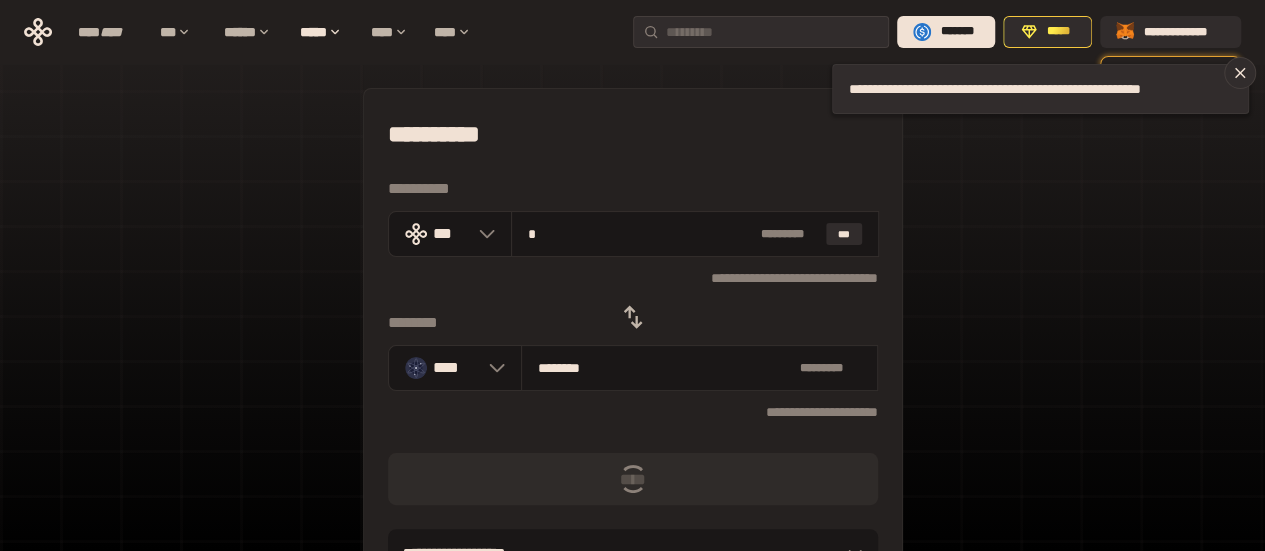 click on "**********" at bounding box center (632, 444) 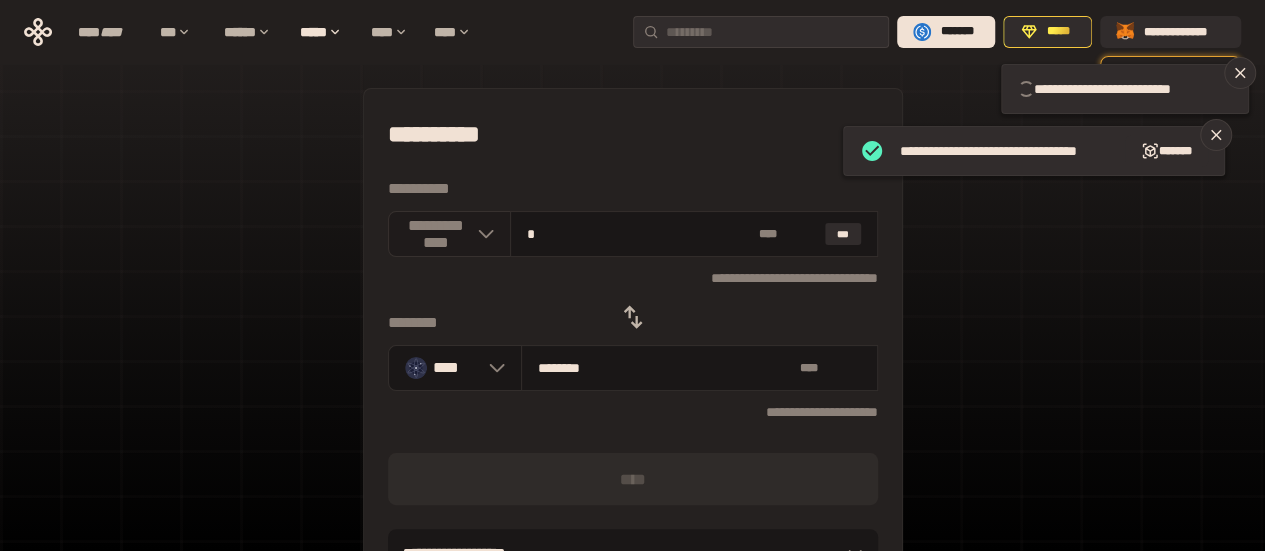type 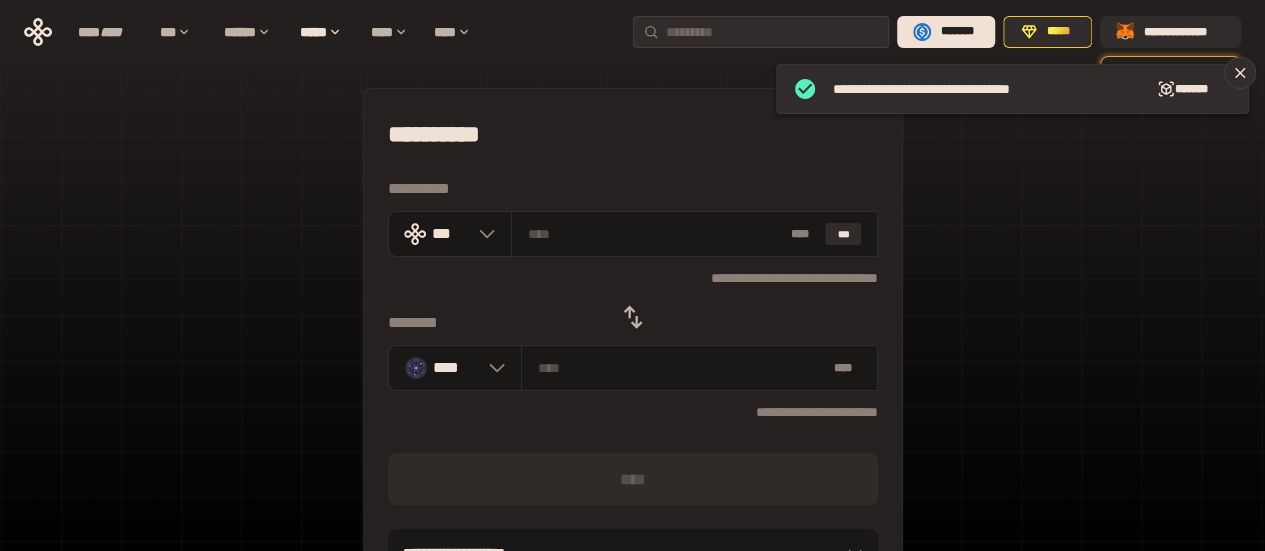 click 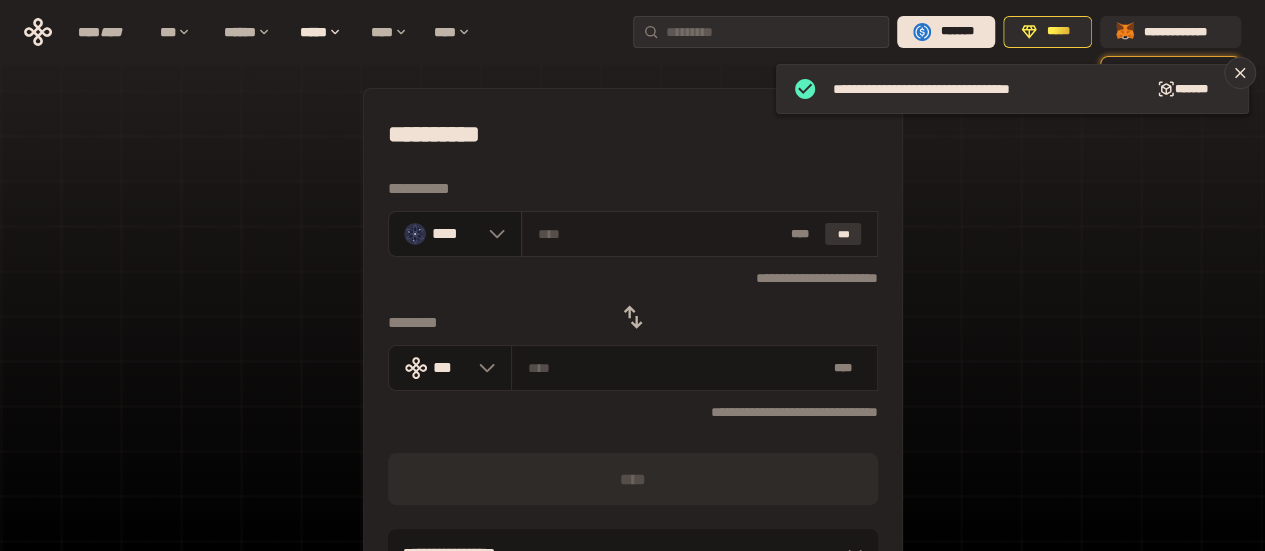 click on "***" at bounding box center [843, 234] 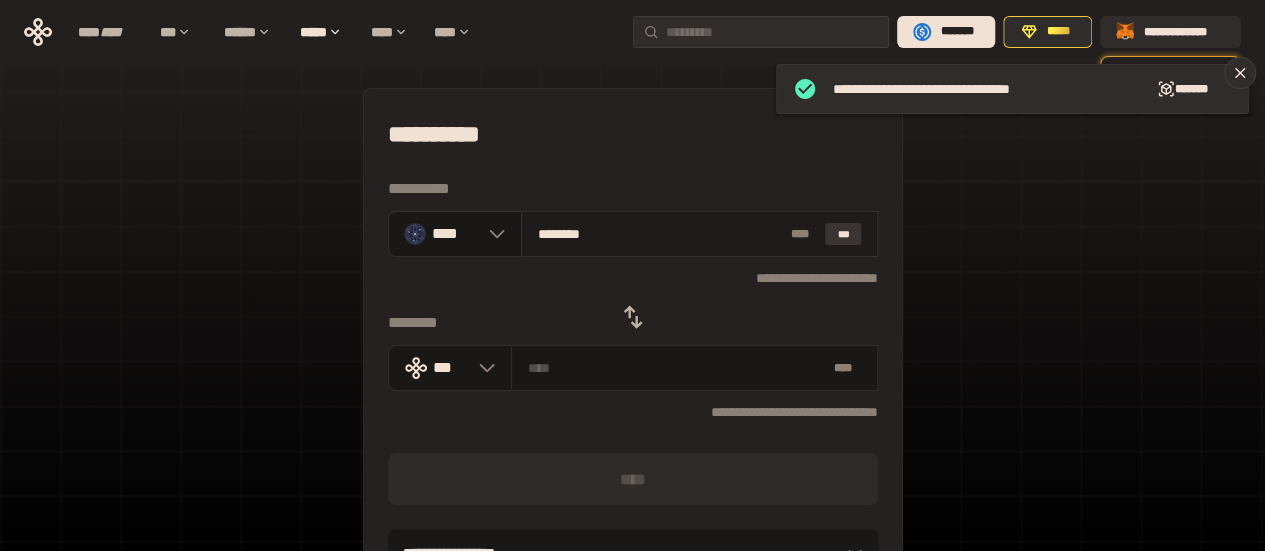 type on "**********" 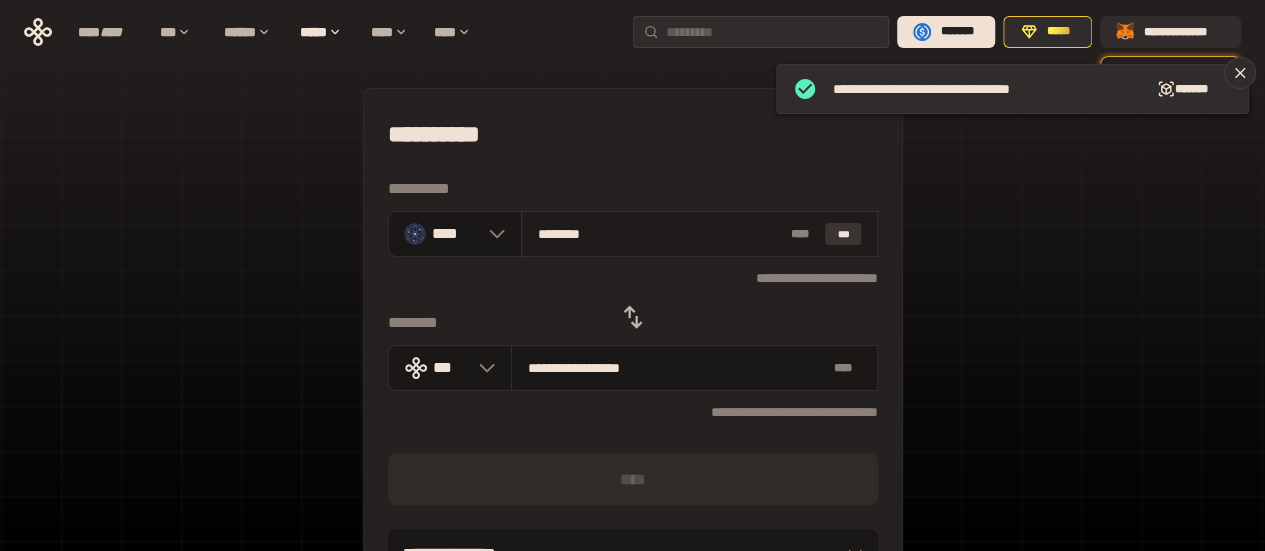 click on "***" at bounding box center (843, 234) 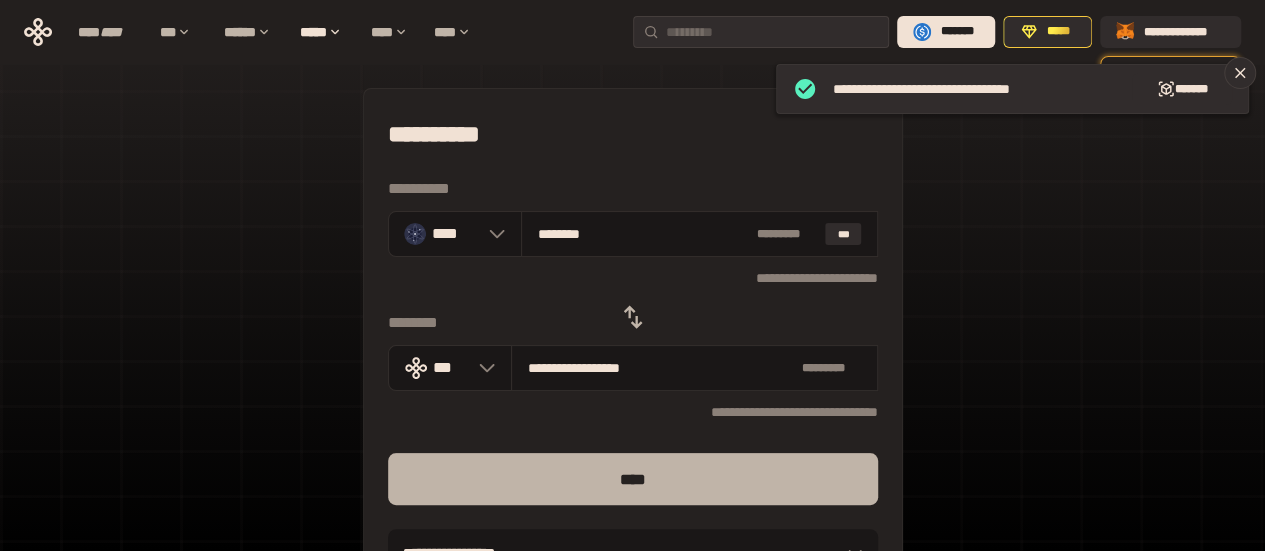 click on "****" at bounding box center [633, 479] 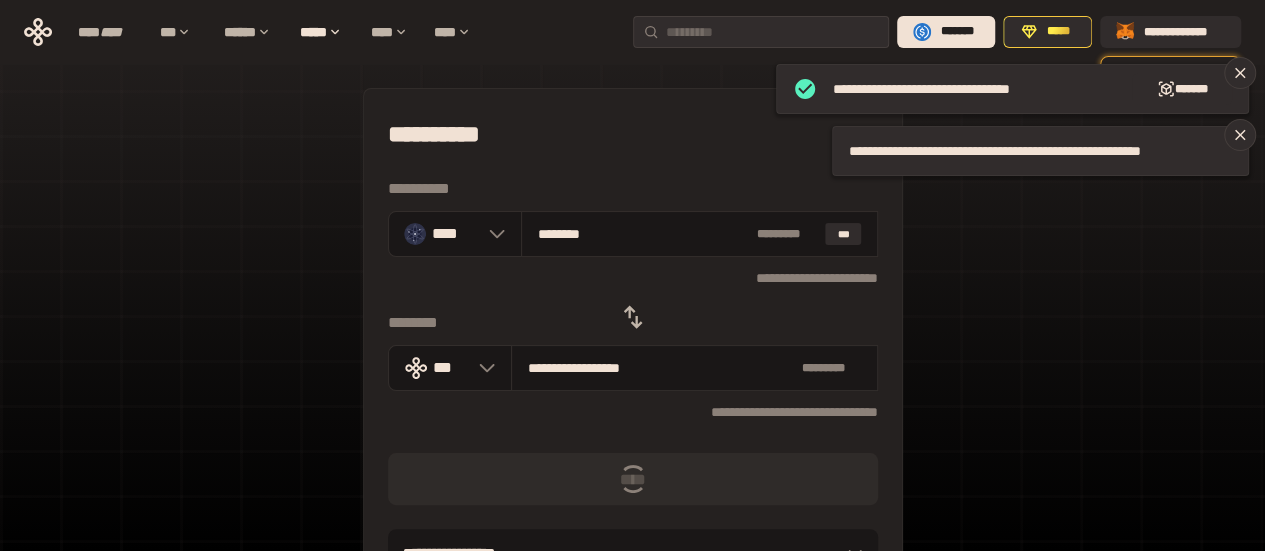 click on "**********" at bounding box center (632, 444) 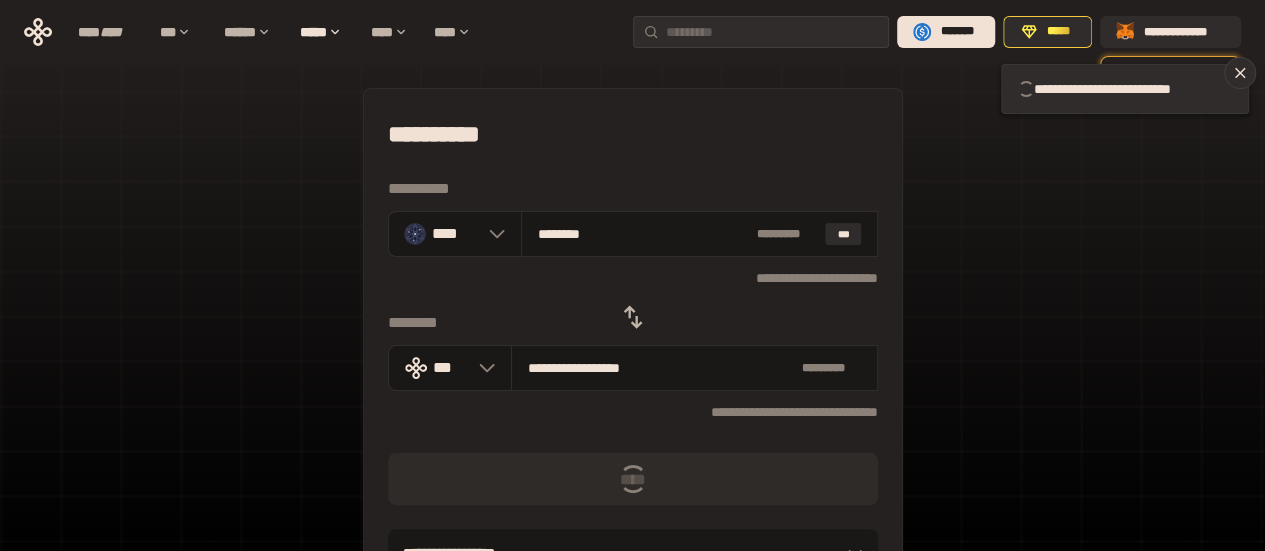 type 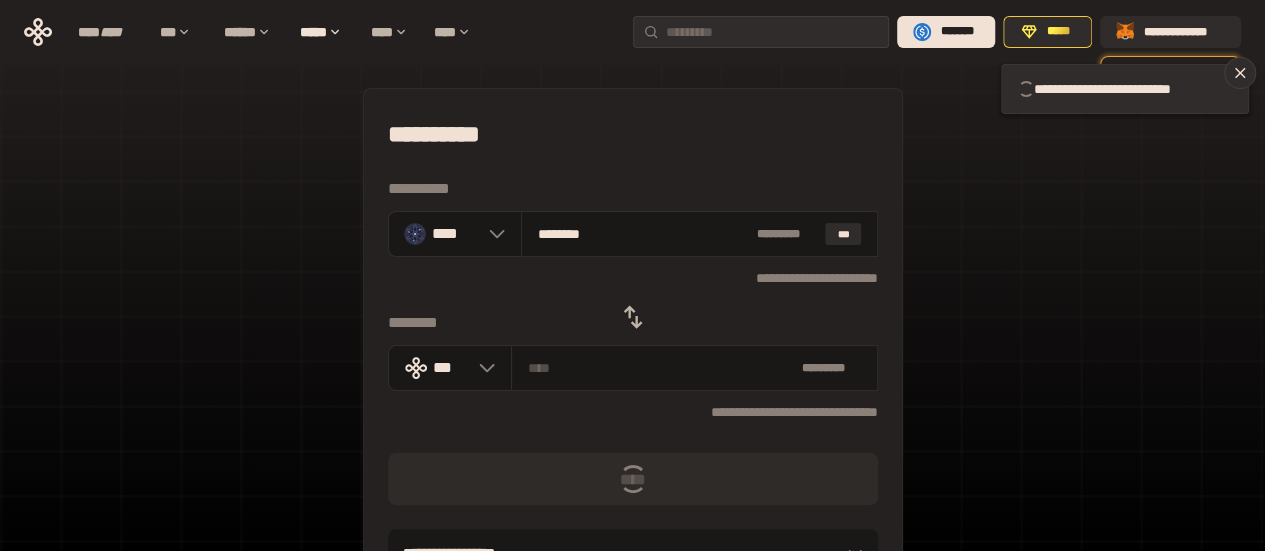 type 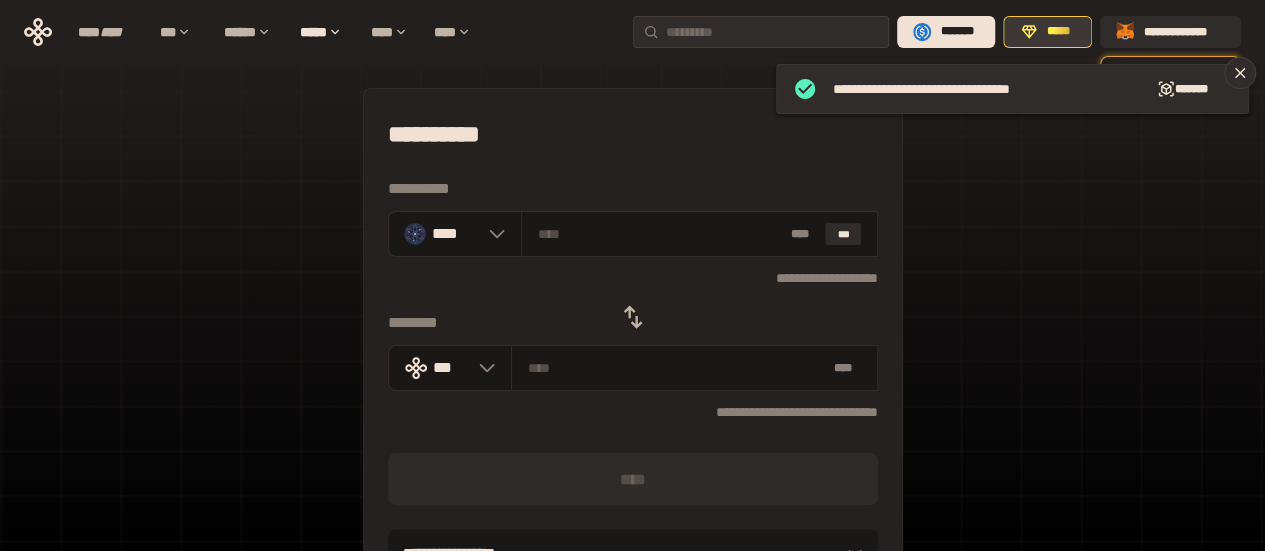 click 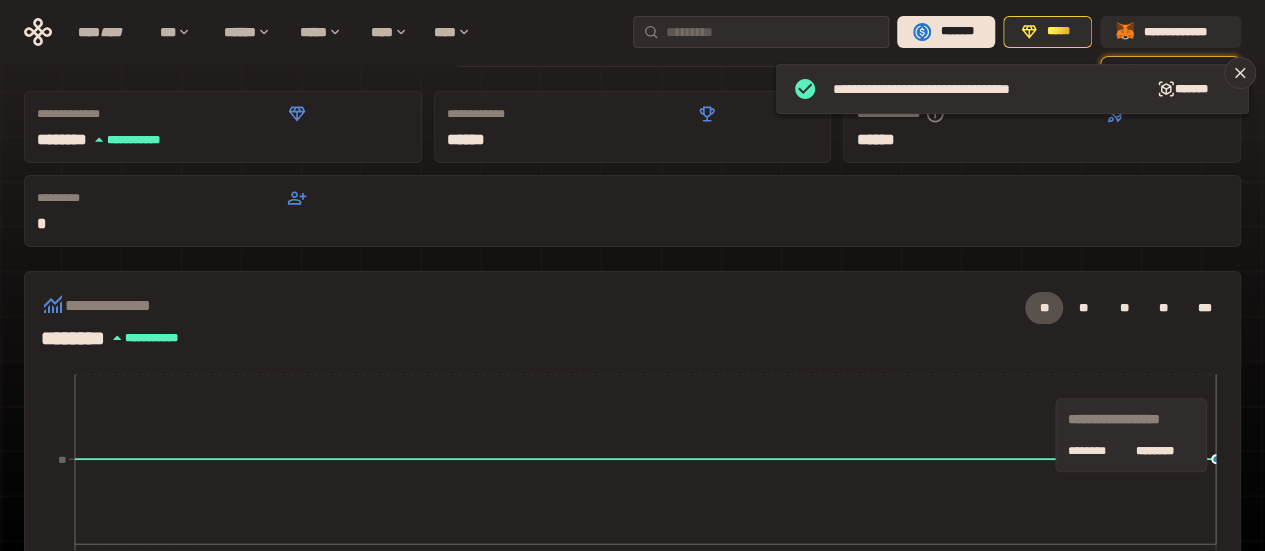 scroll, scrollTop: 100, scrollLeft: 0, axis: vertical 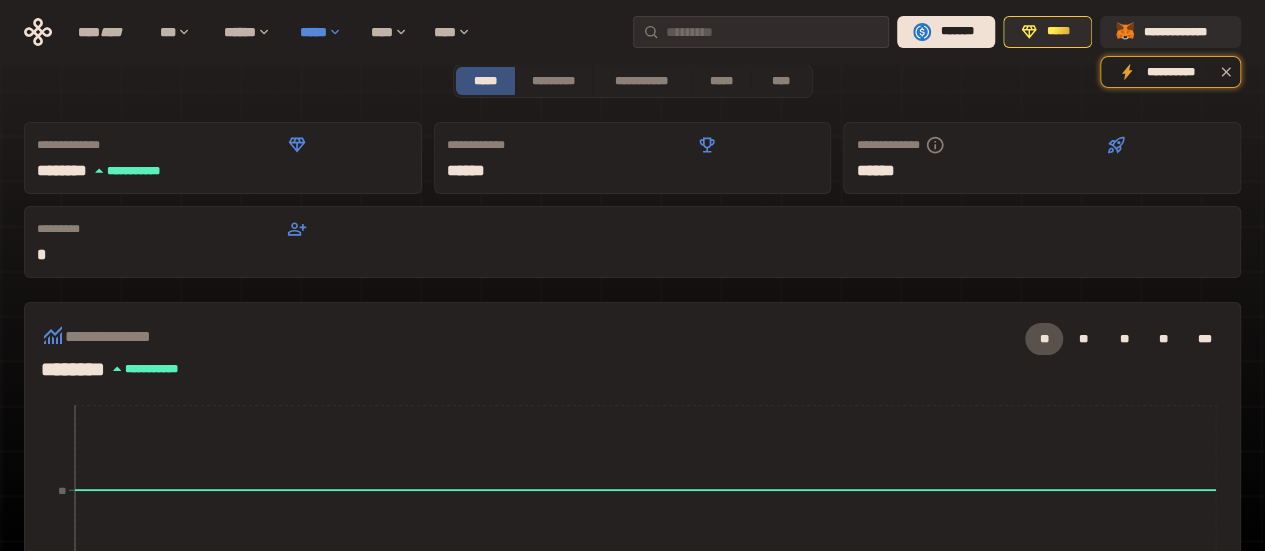 drag, startPoint x: 514, startPoint y: 0, endPoint x: 338, endPoint y: 36, distance: 179.64409 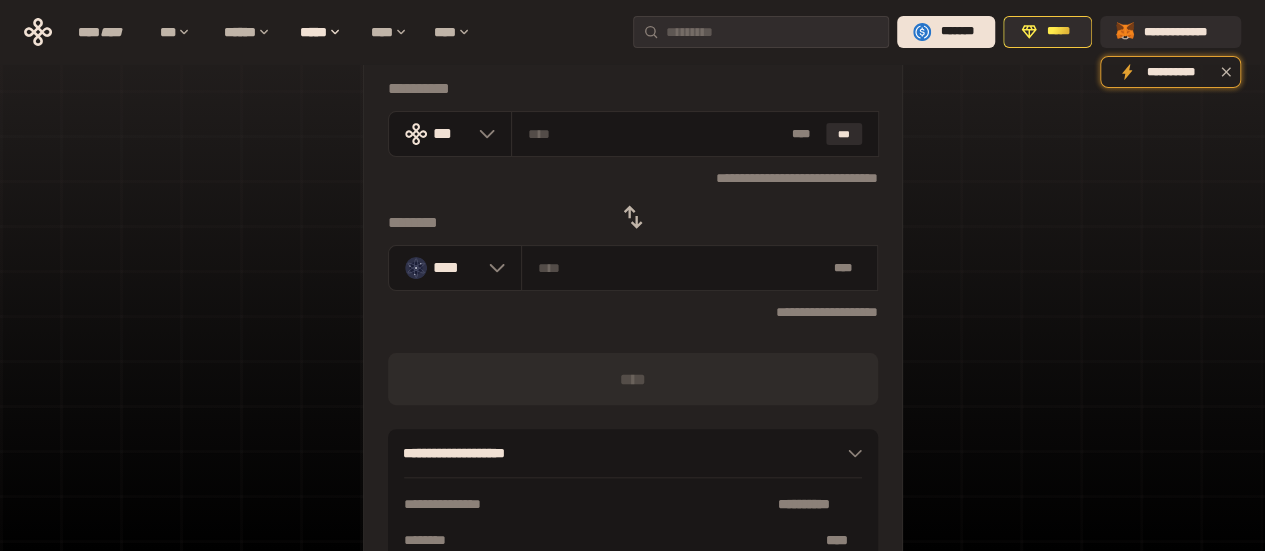 click on "**********" at bounding box center (632, 344) 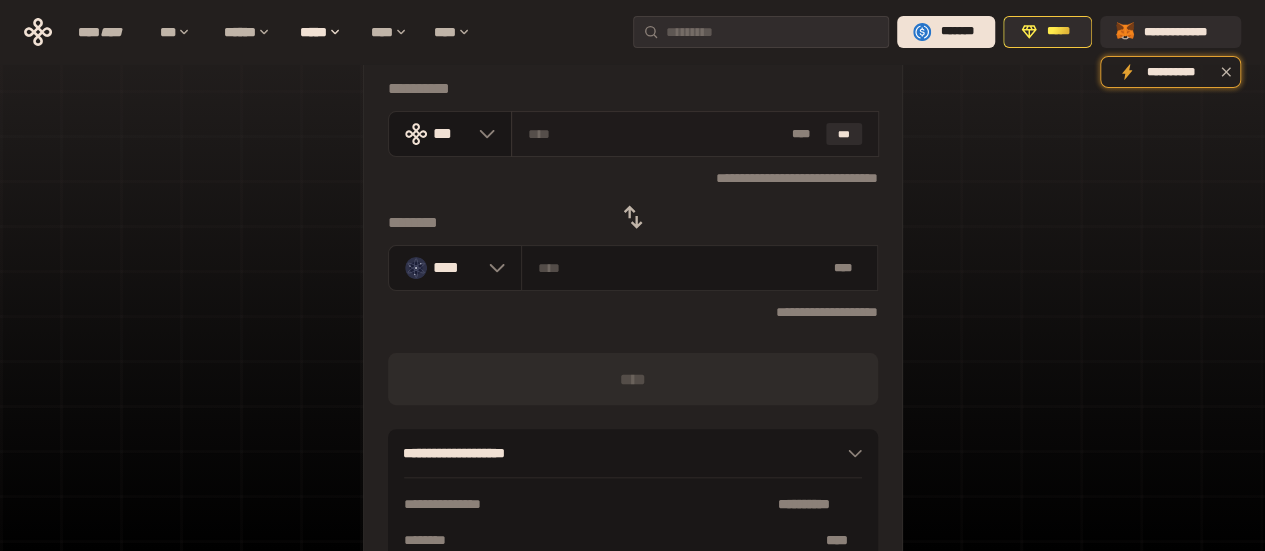 click at bounding box center (655, 134) 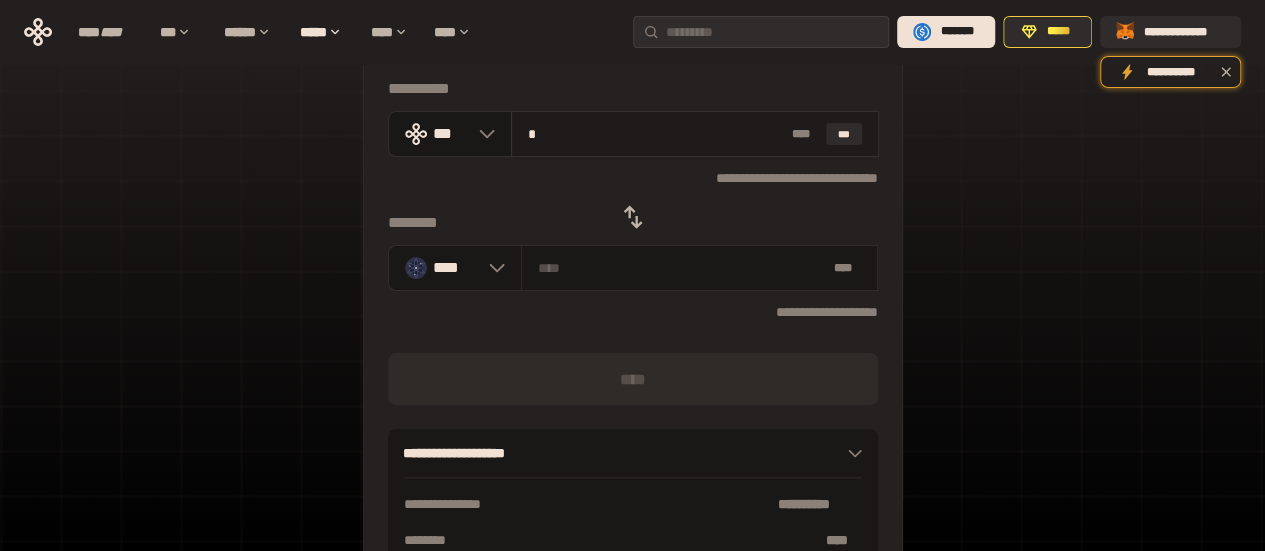 type on "******" 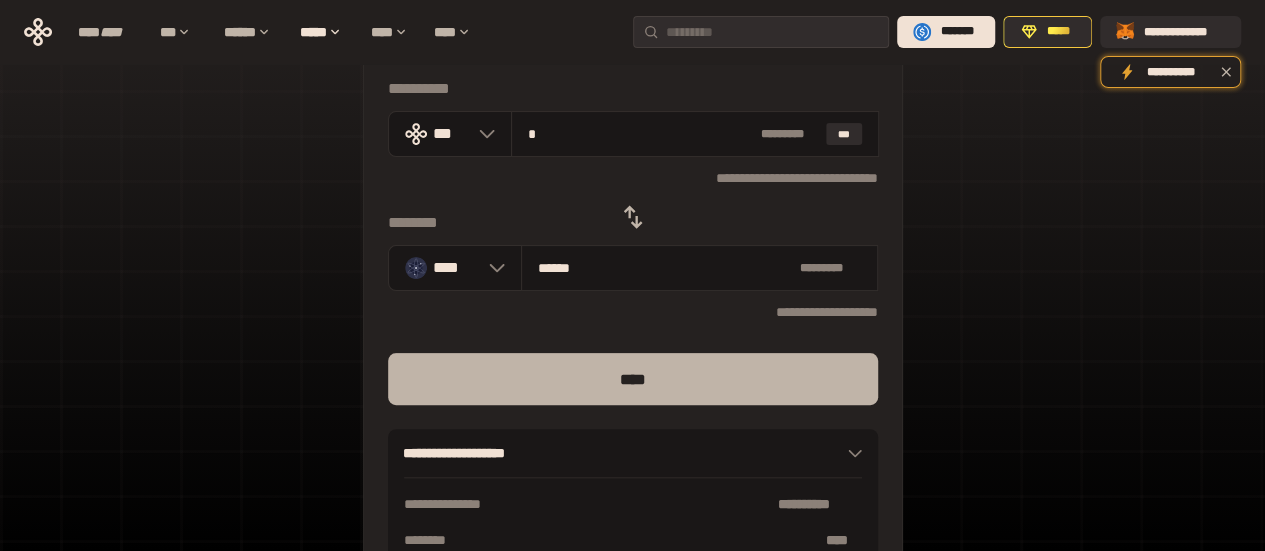 type on "*" 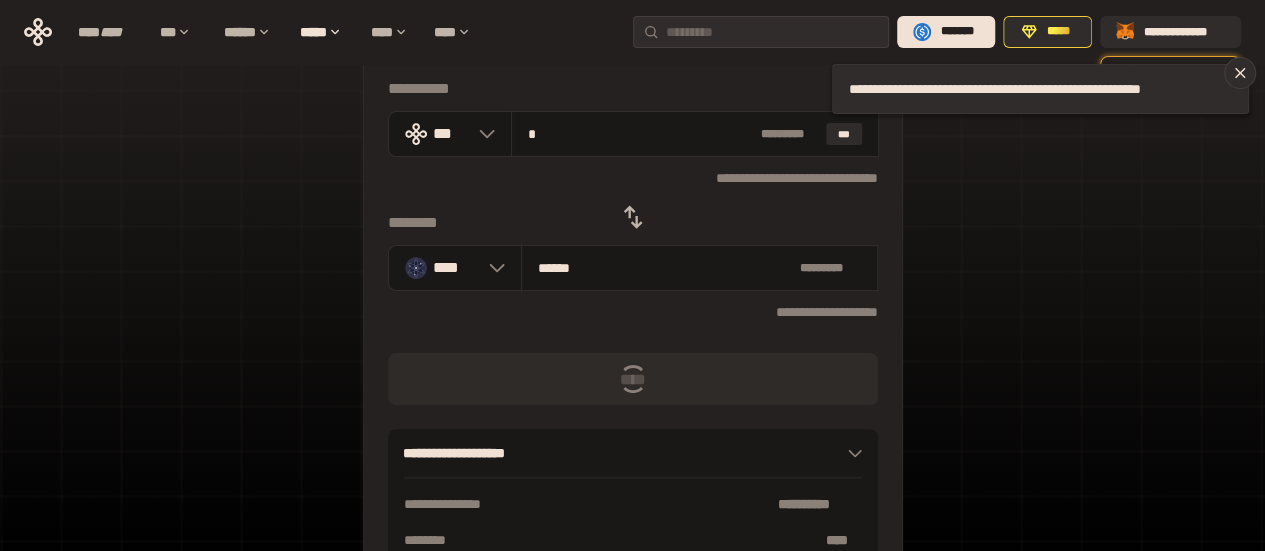 click on "**********" at bounding box center (632, 344) 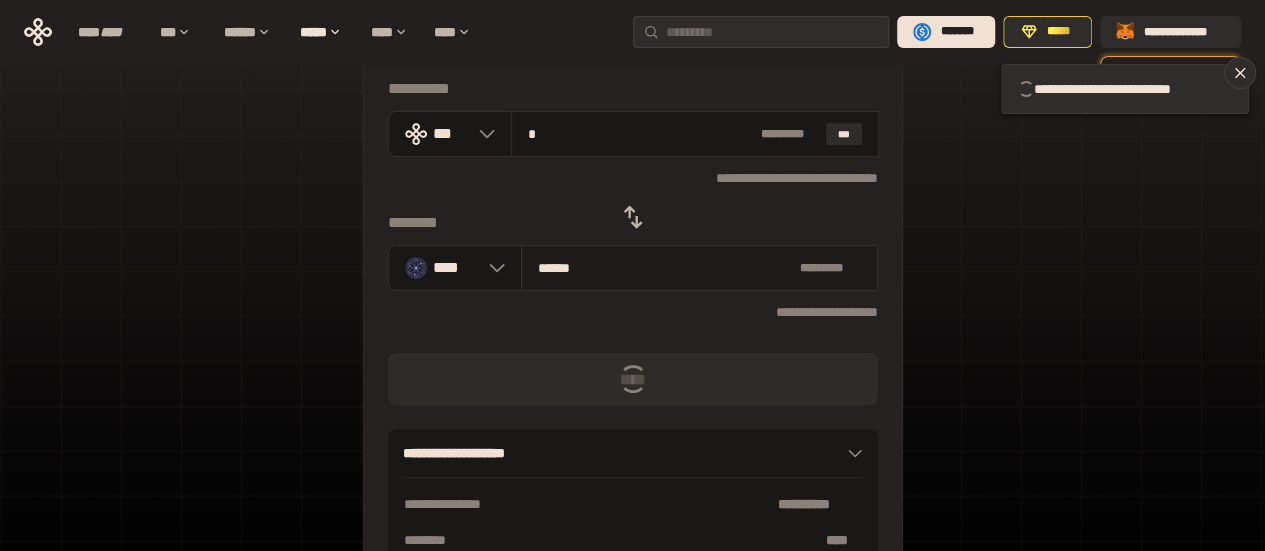 type 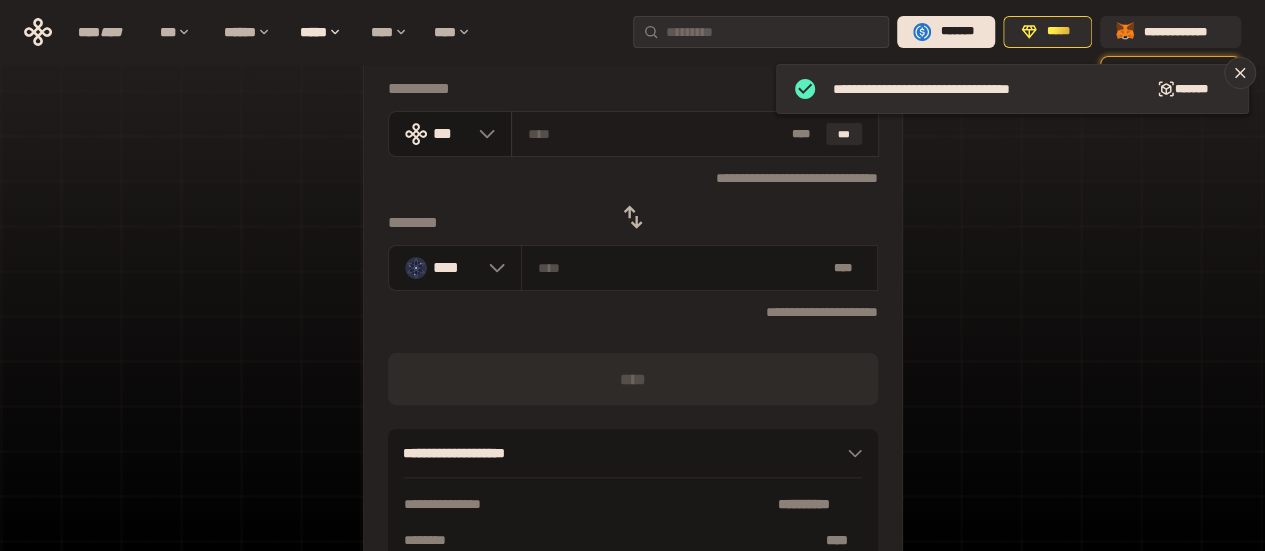 click at bounding box center [655, 134] 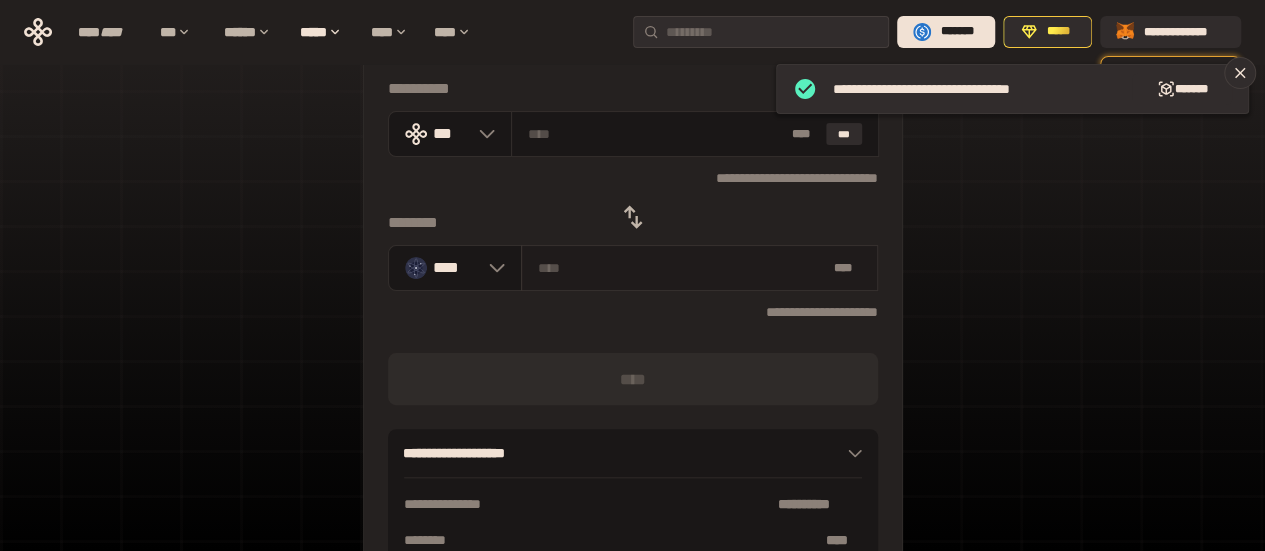 type on "*" 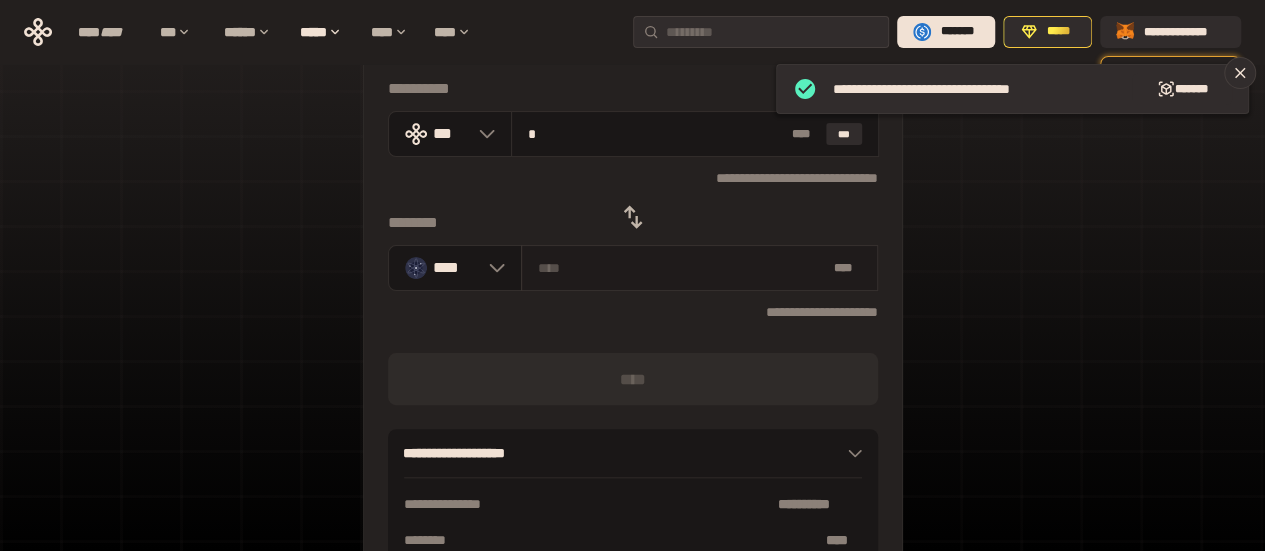 type on "******" 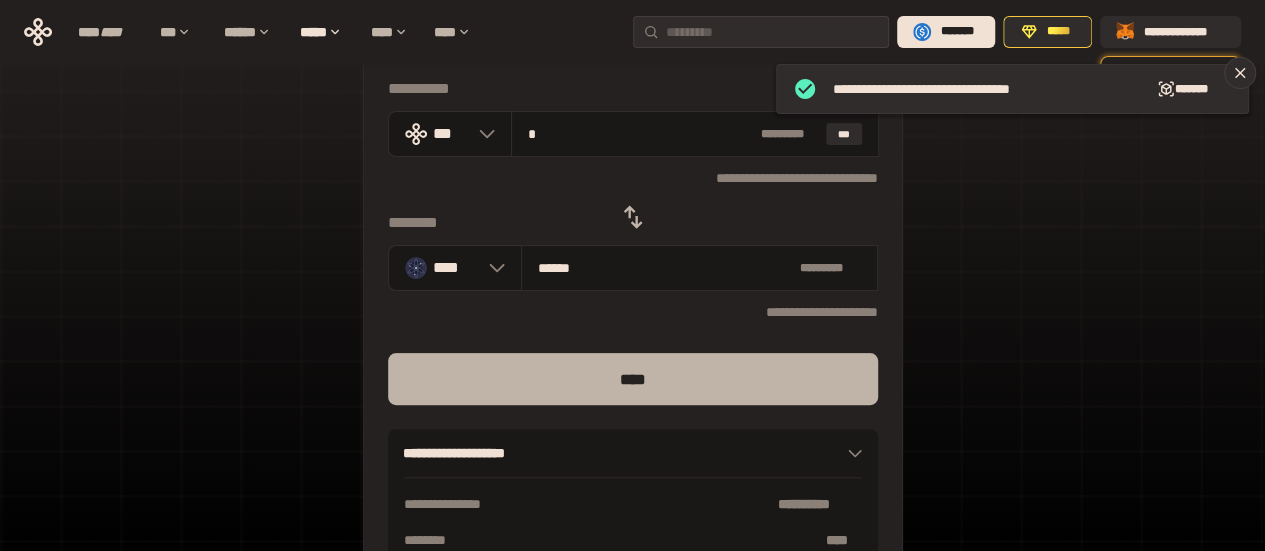 type on "*" 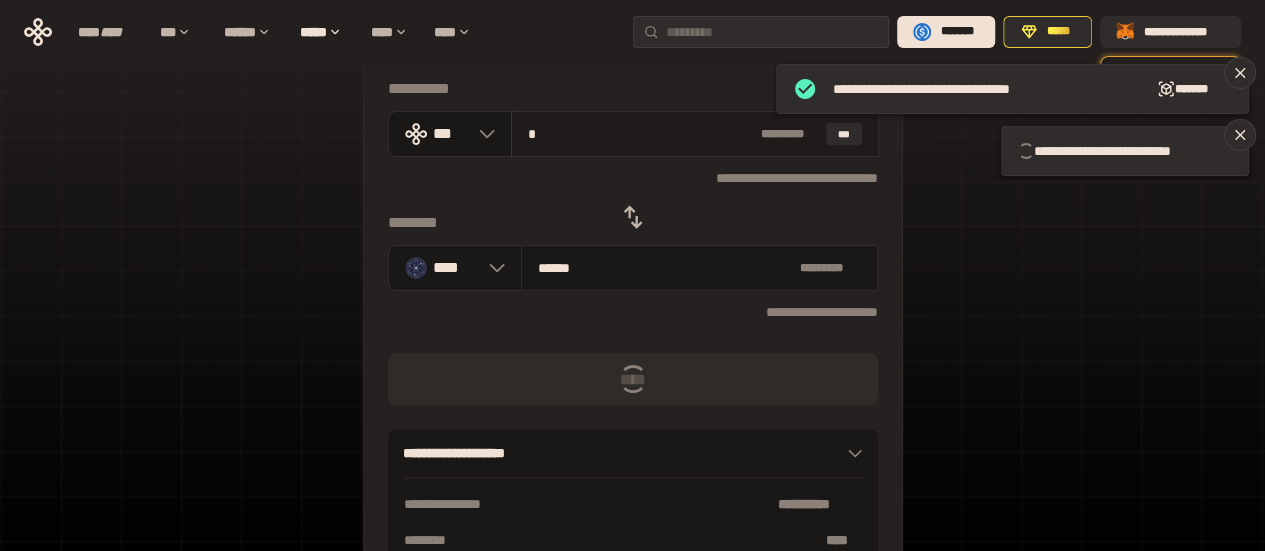 type 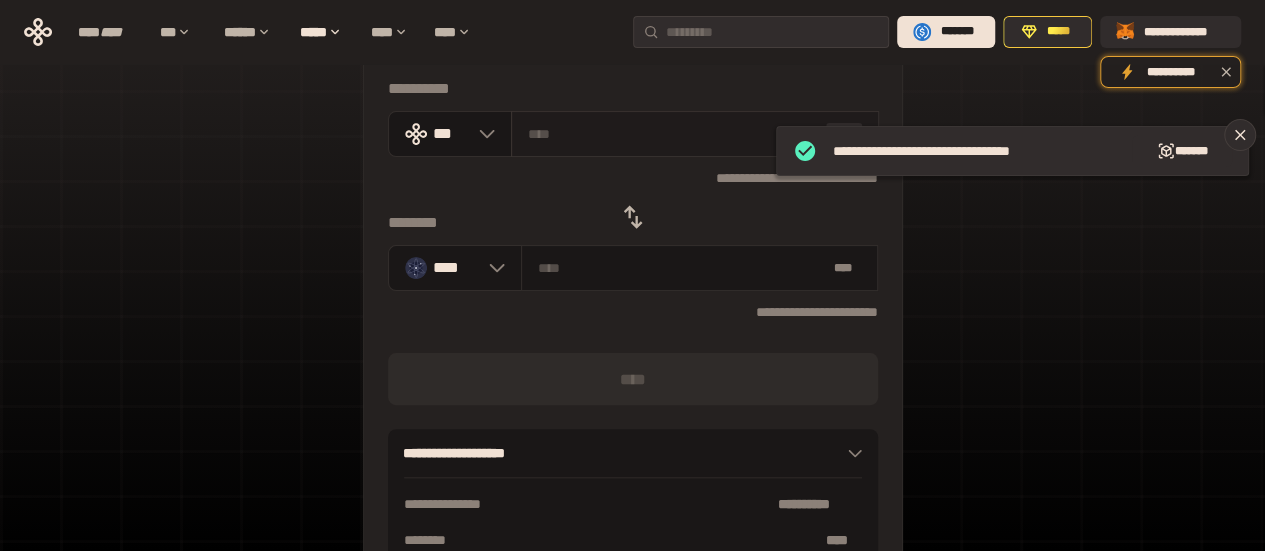 click at bounding box center (655, 134) 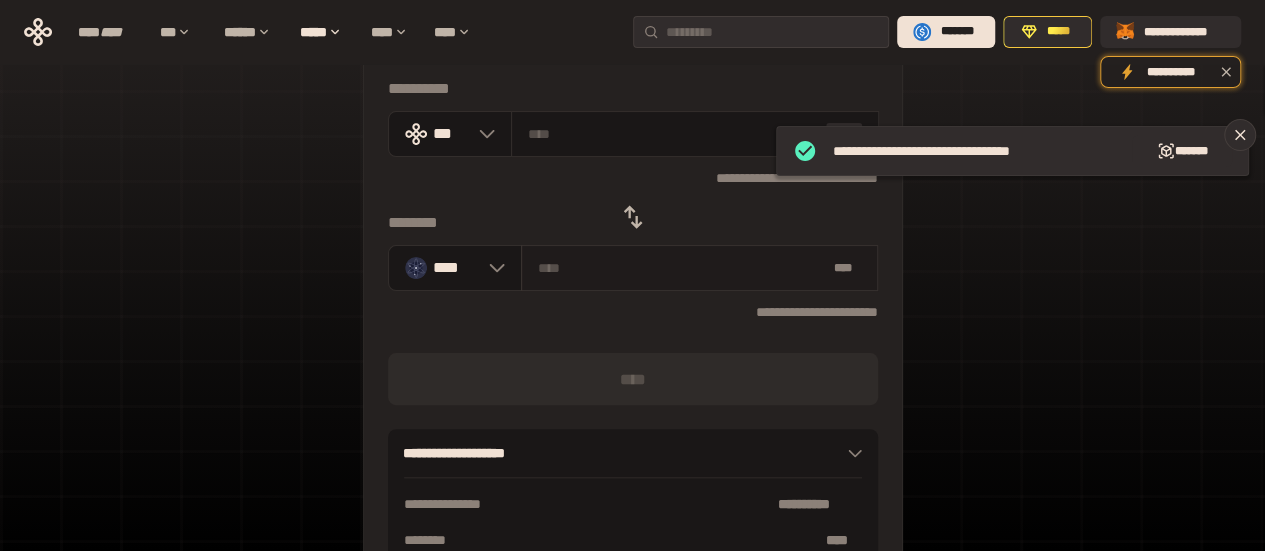 type on "*" 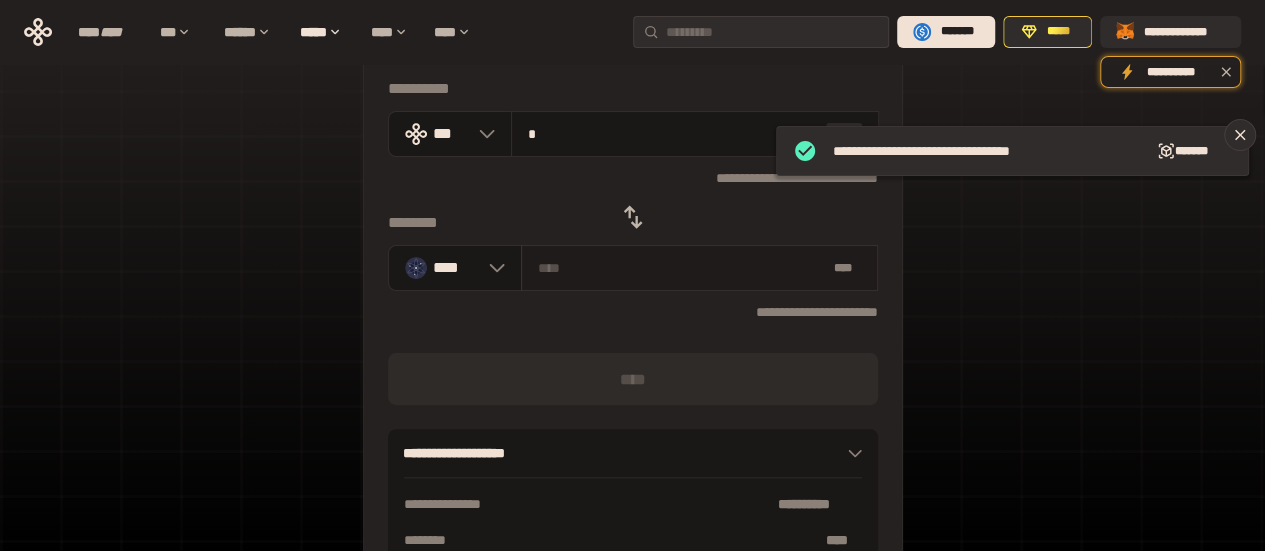 type on "********" 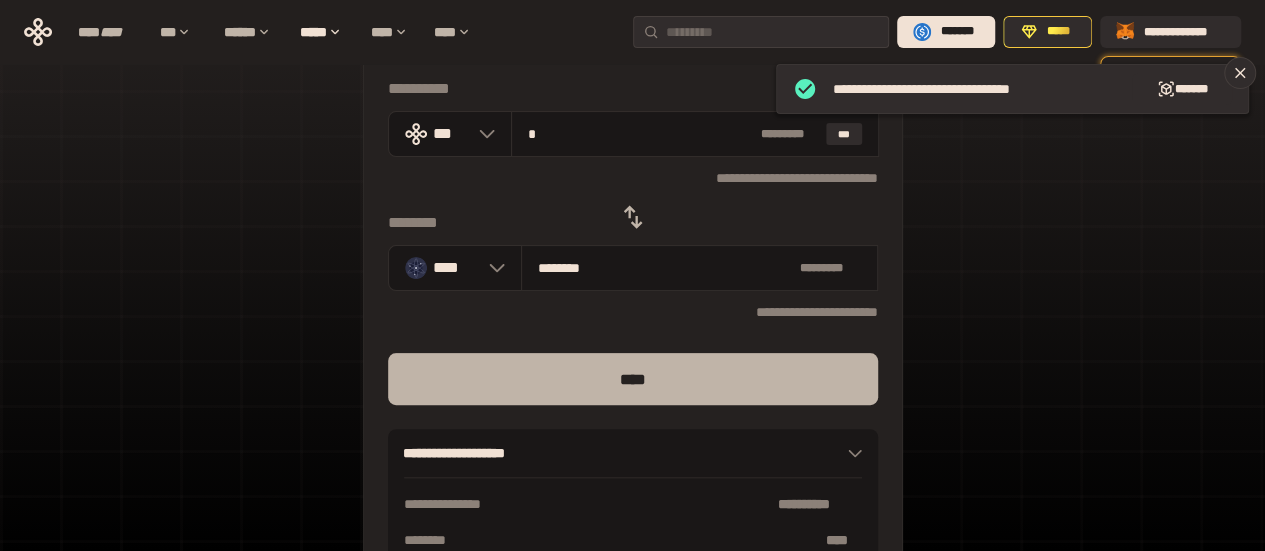 type on "*" 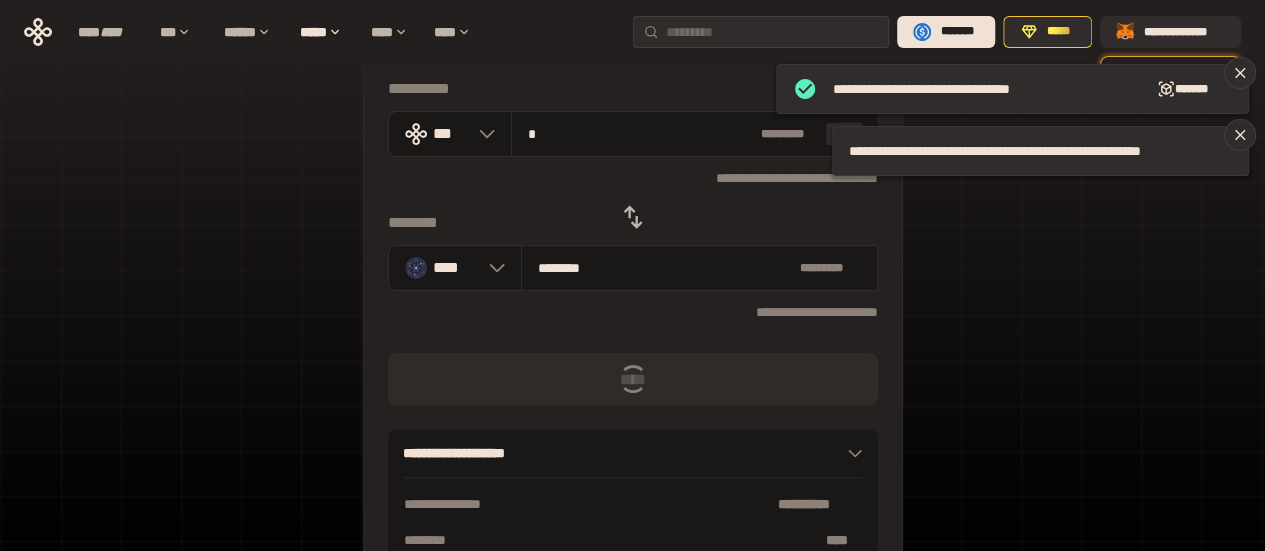 drag, startPoint x: 884, startPoint y: 335, endPoint x: 1203, endPoint y: 441, distance: 336.15027 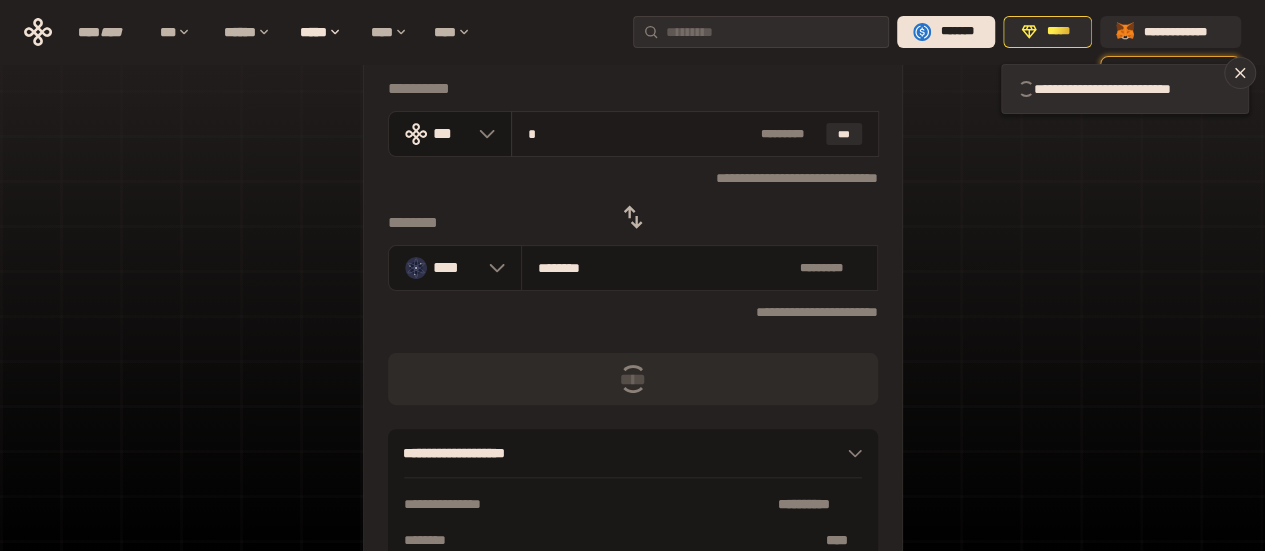 type 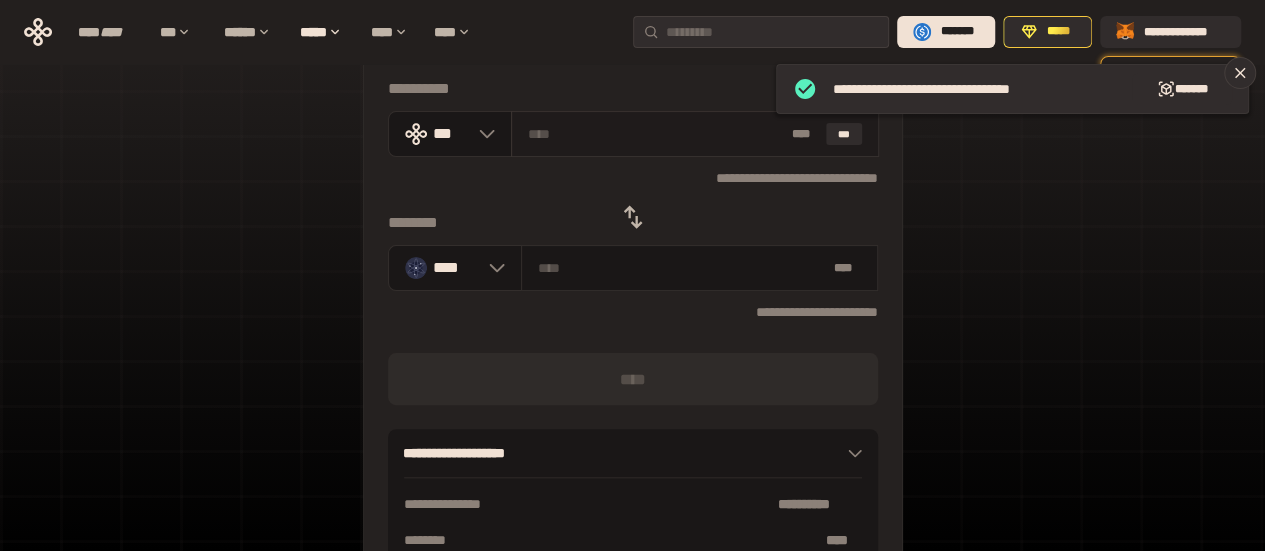 click at bounding box center (655, 134) 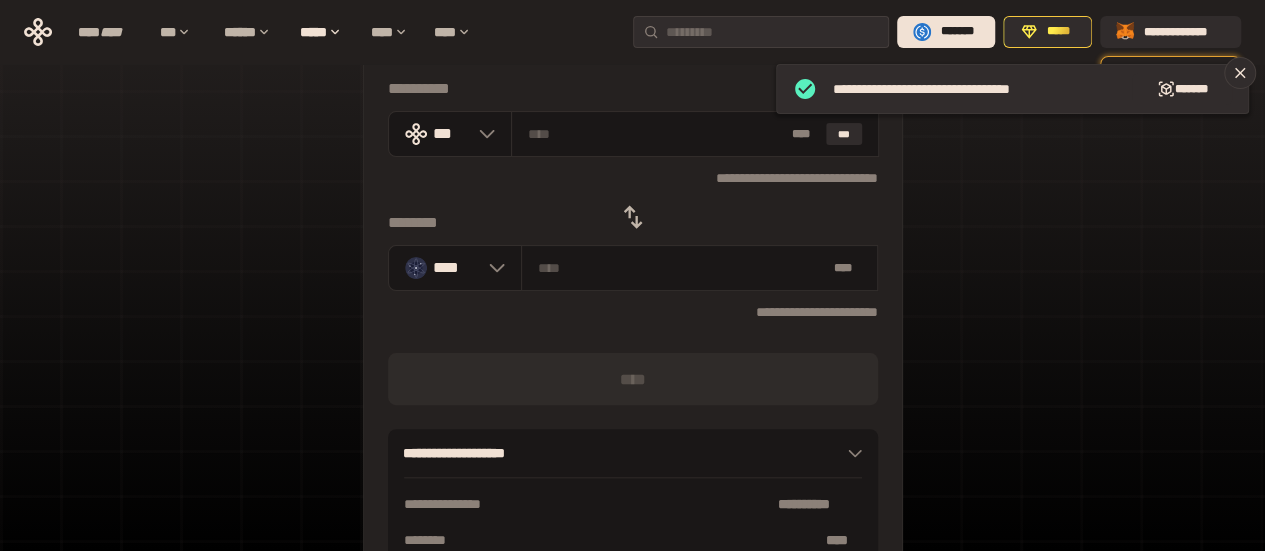 type on "*" 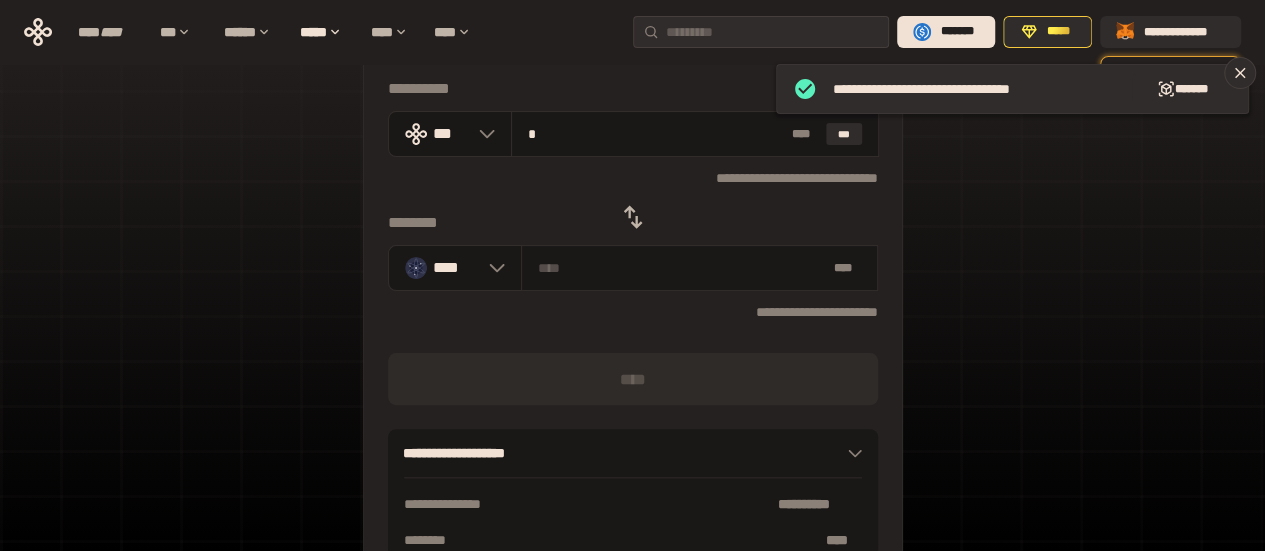 type on "********" 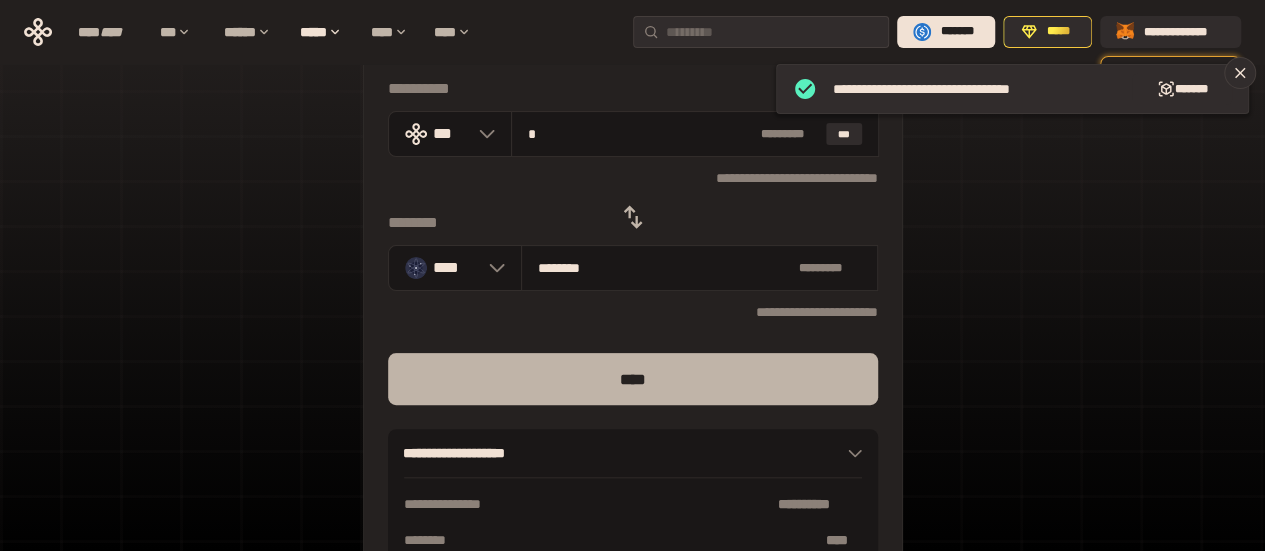 type on "*" 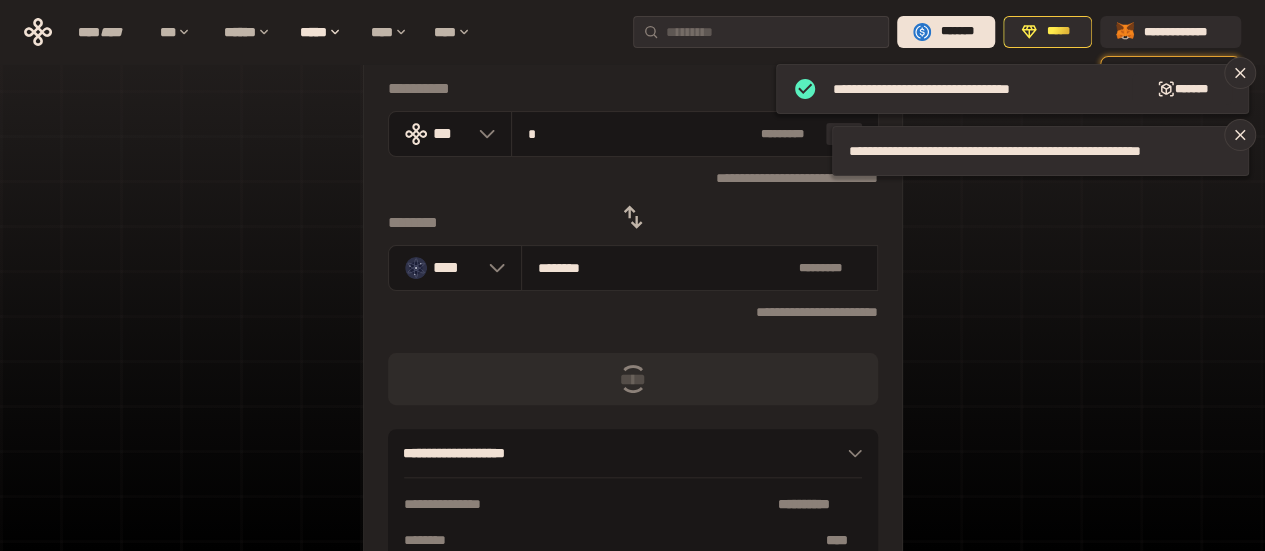 drag, startPoint x: 1224, startPoint y: 491, endPoint x: 1221, endPoint y: 462, distance: 29.15476 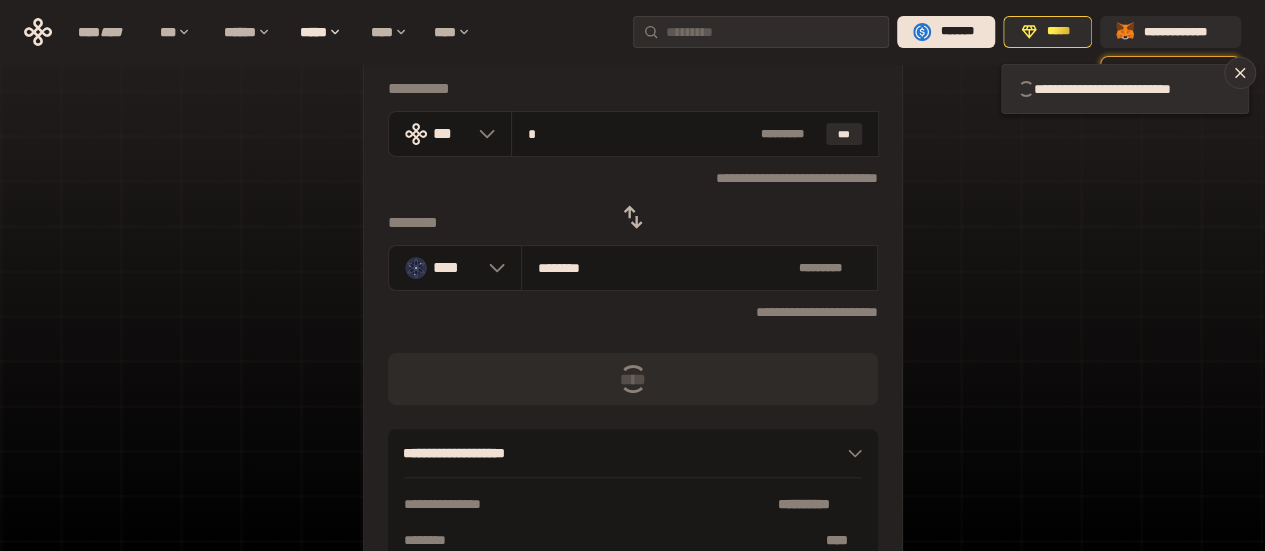 type 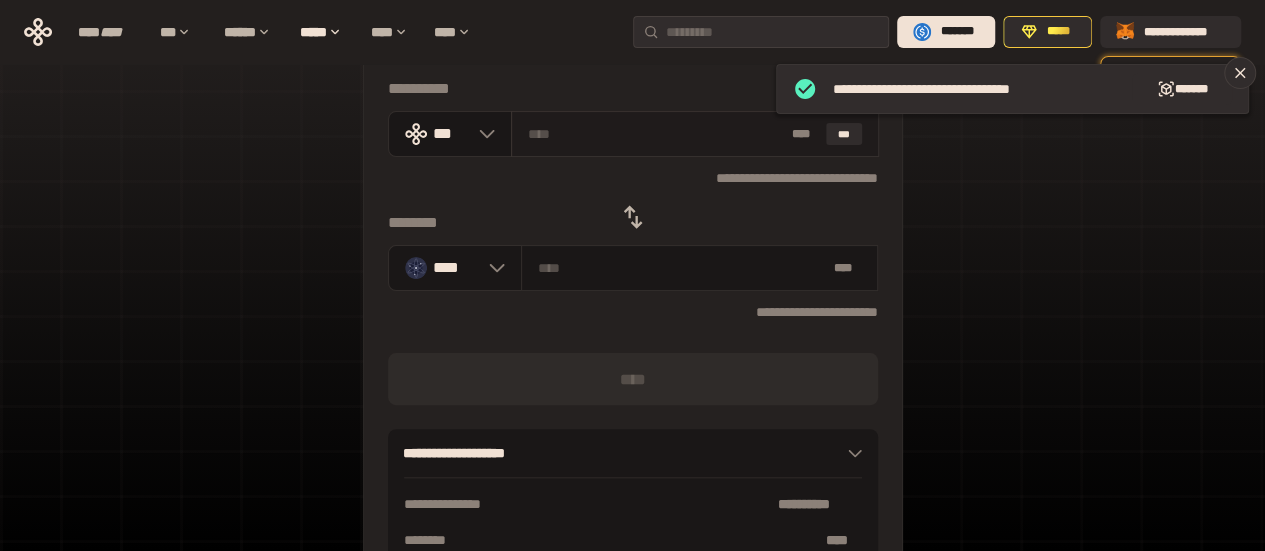 click on "* ** ***" at bounding box center [695, 134] 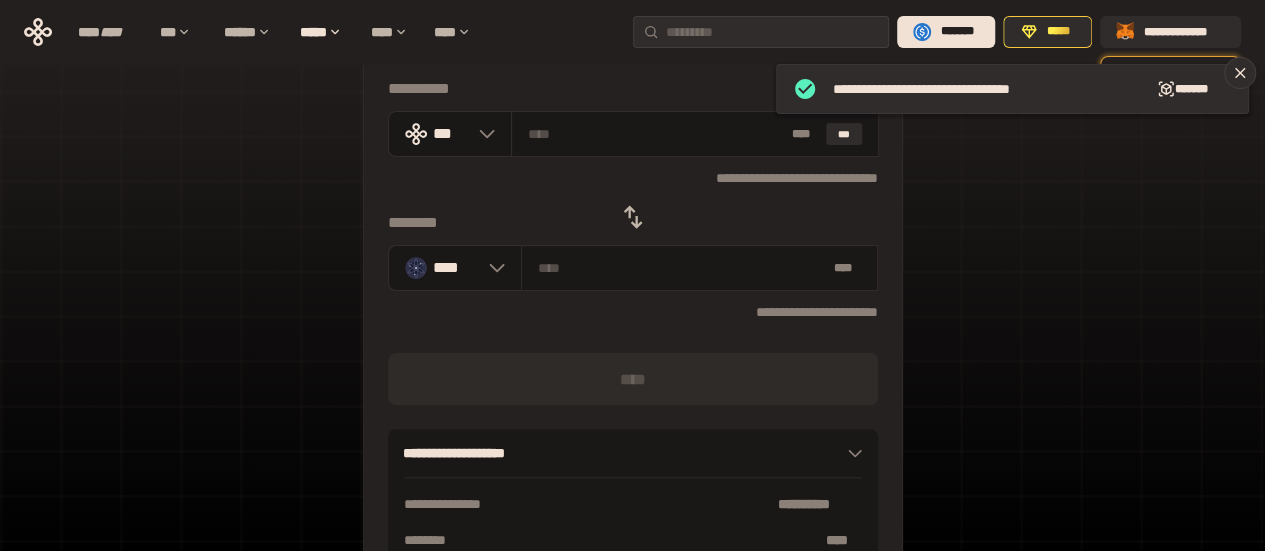 type on "*" 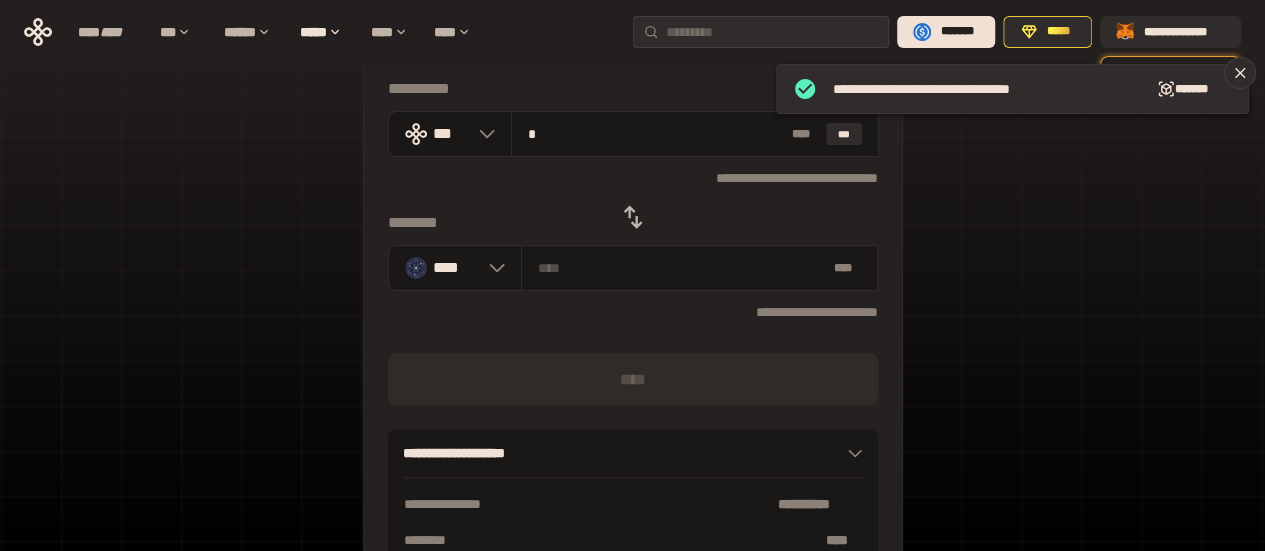 type on "********" 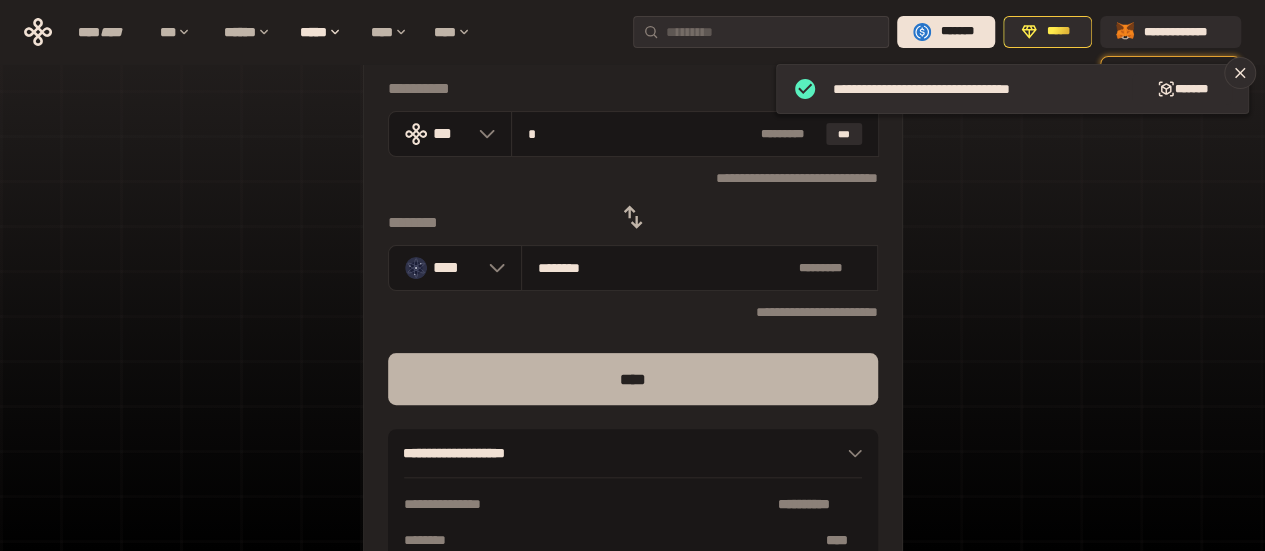 type on "*" 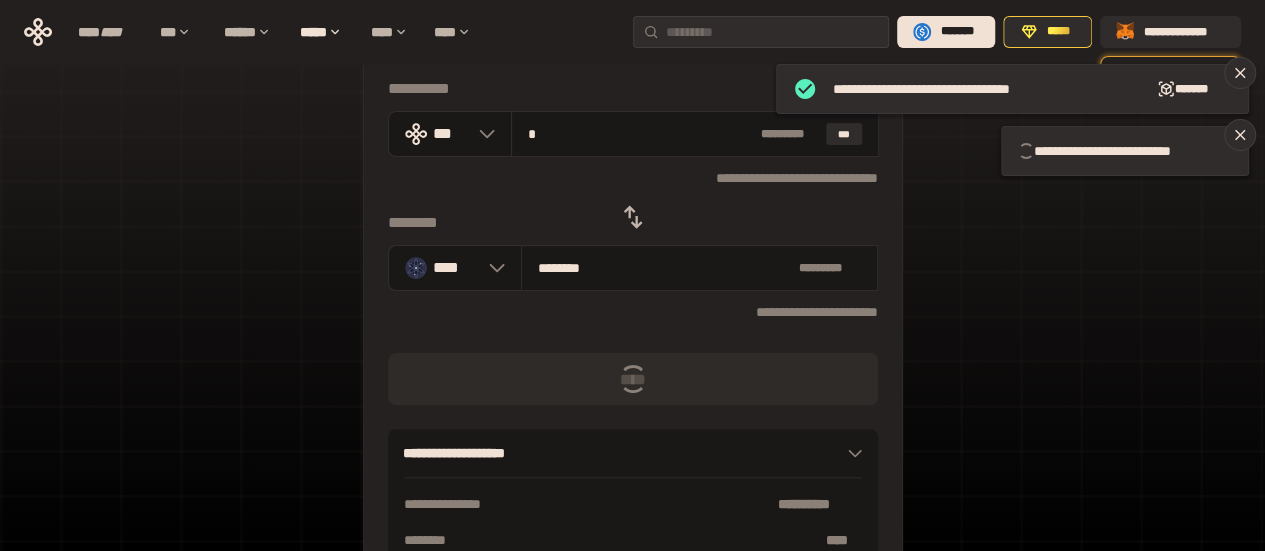 click on "**********" at bounding box center (632, 344) 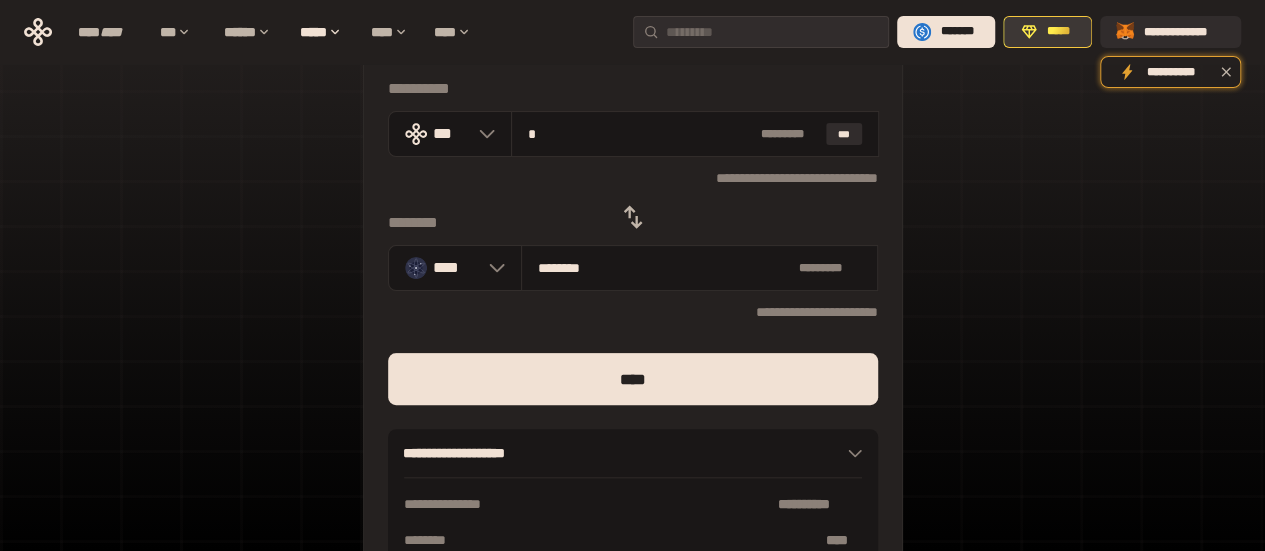 click on "*****" at bounding box center (1058, 32) 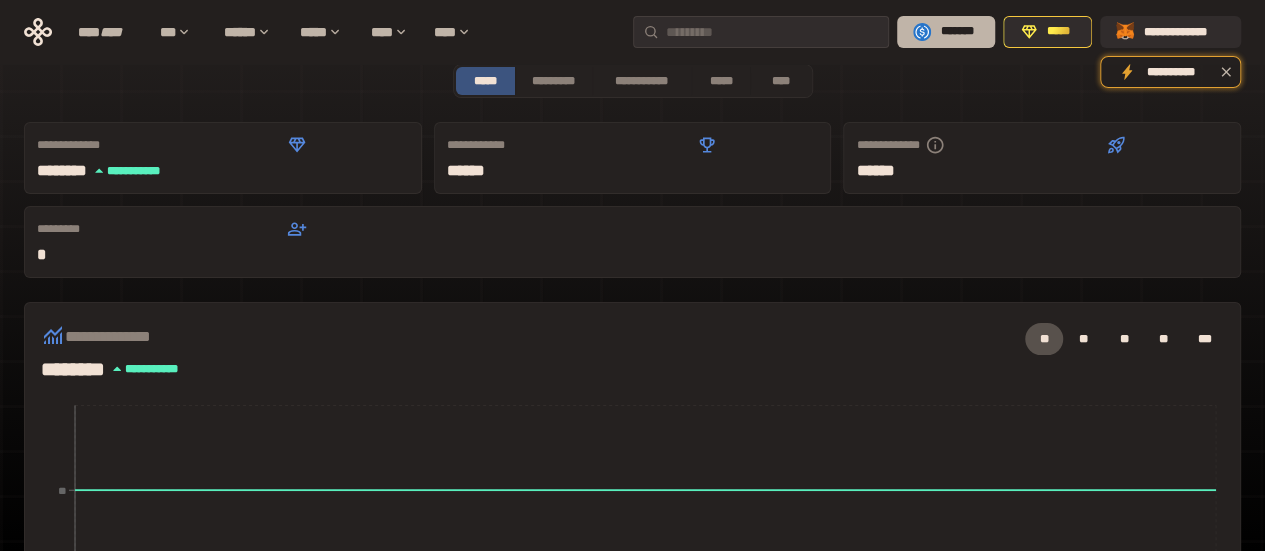 click on "*******" at bounding box center [957, 32] 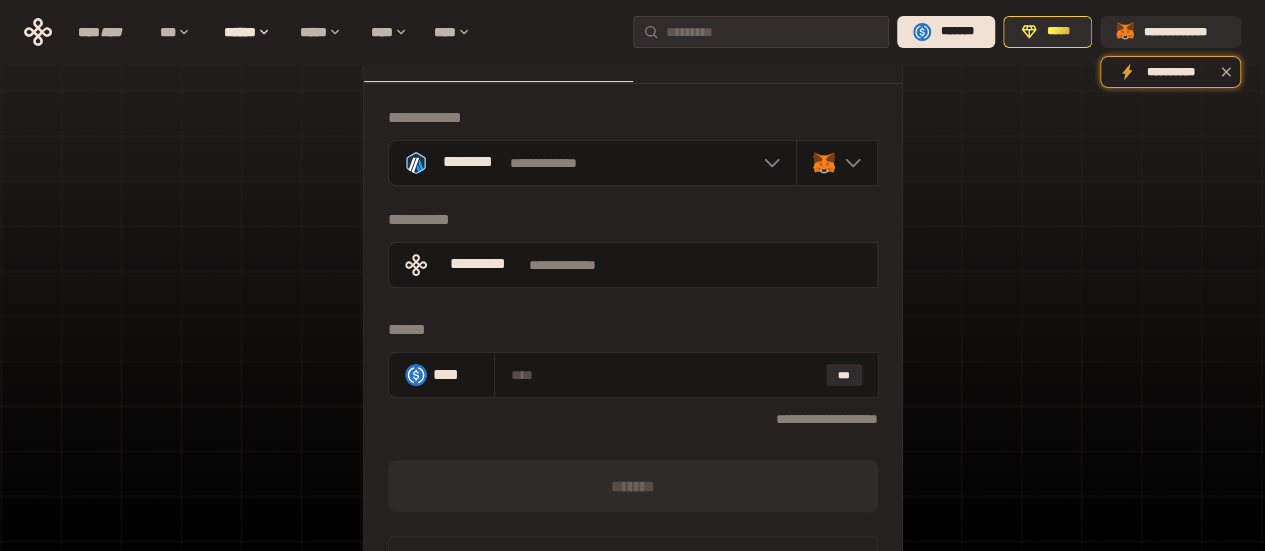 scroll, scrollTop: 0, scrollLeft: 0, axis: both 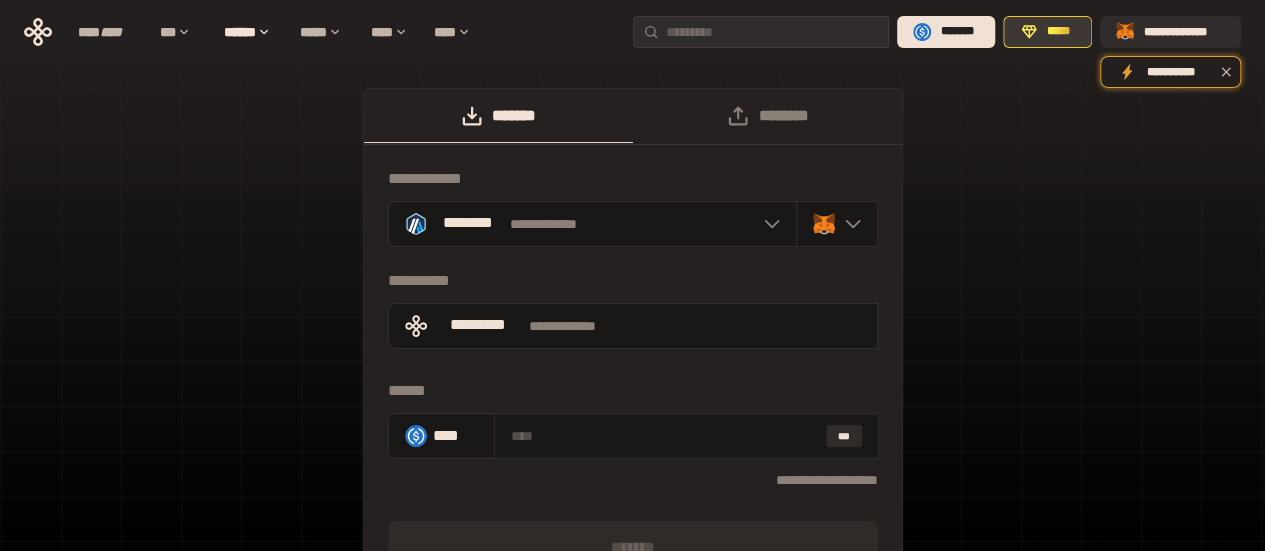 click on "*****" at bounding box center [1047, 32] 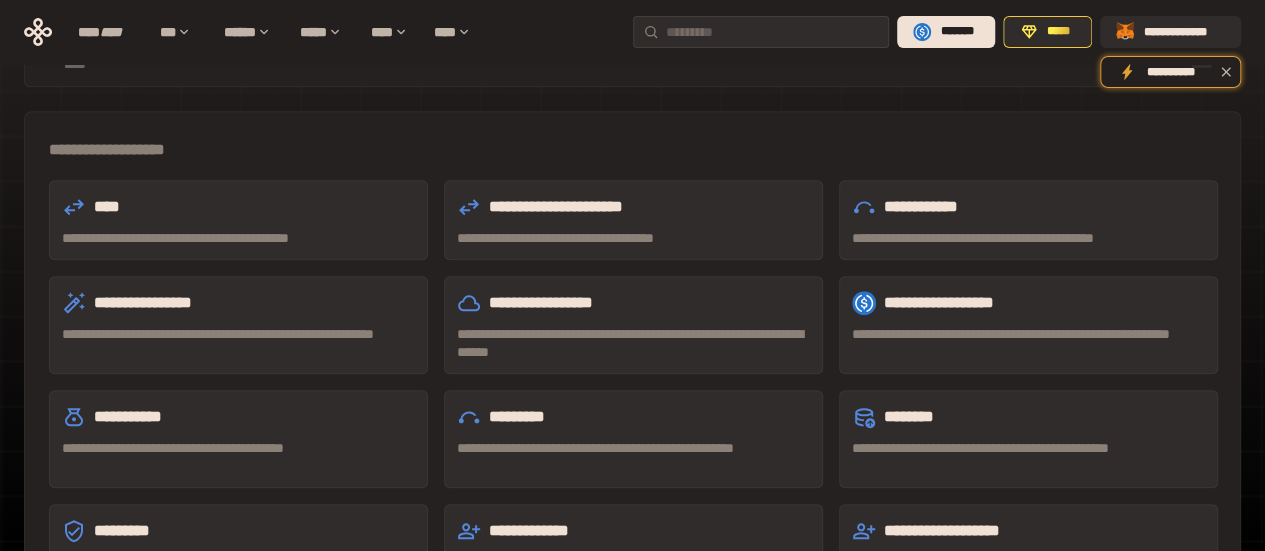 scroll, scrollTop: 600, scrollLeft: 0, axis: vertical 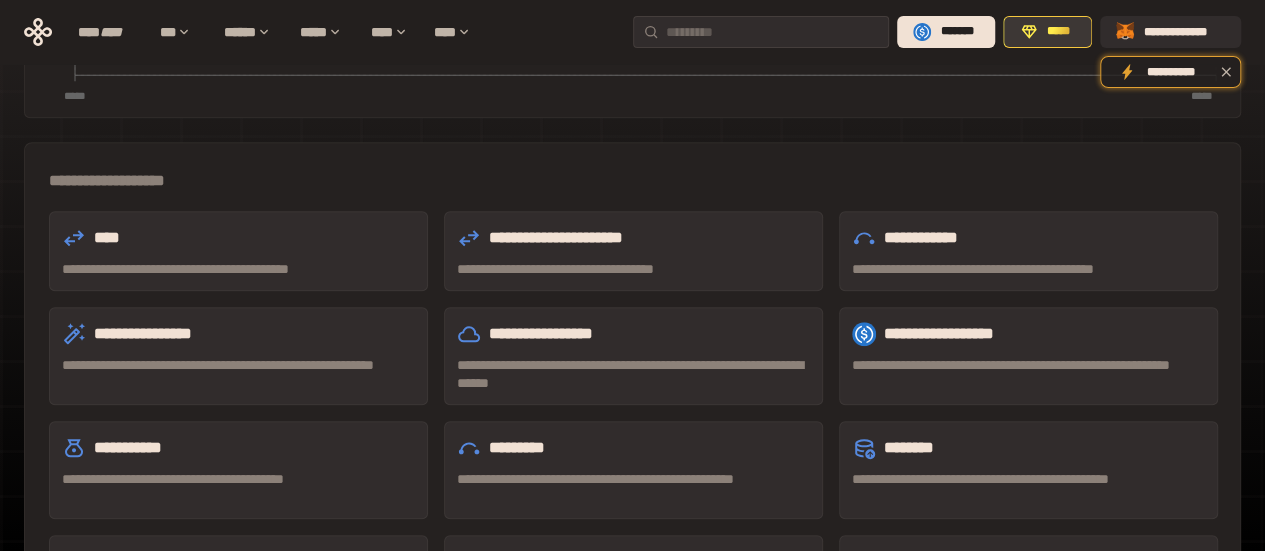 drag, startPoint x: 494, startPoint y: 3, endPoint x: 1060, endPoint y: 35, distance: 566.9039 